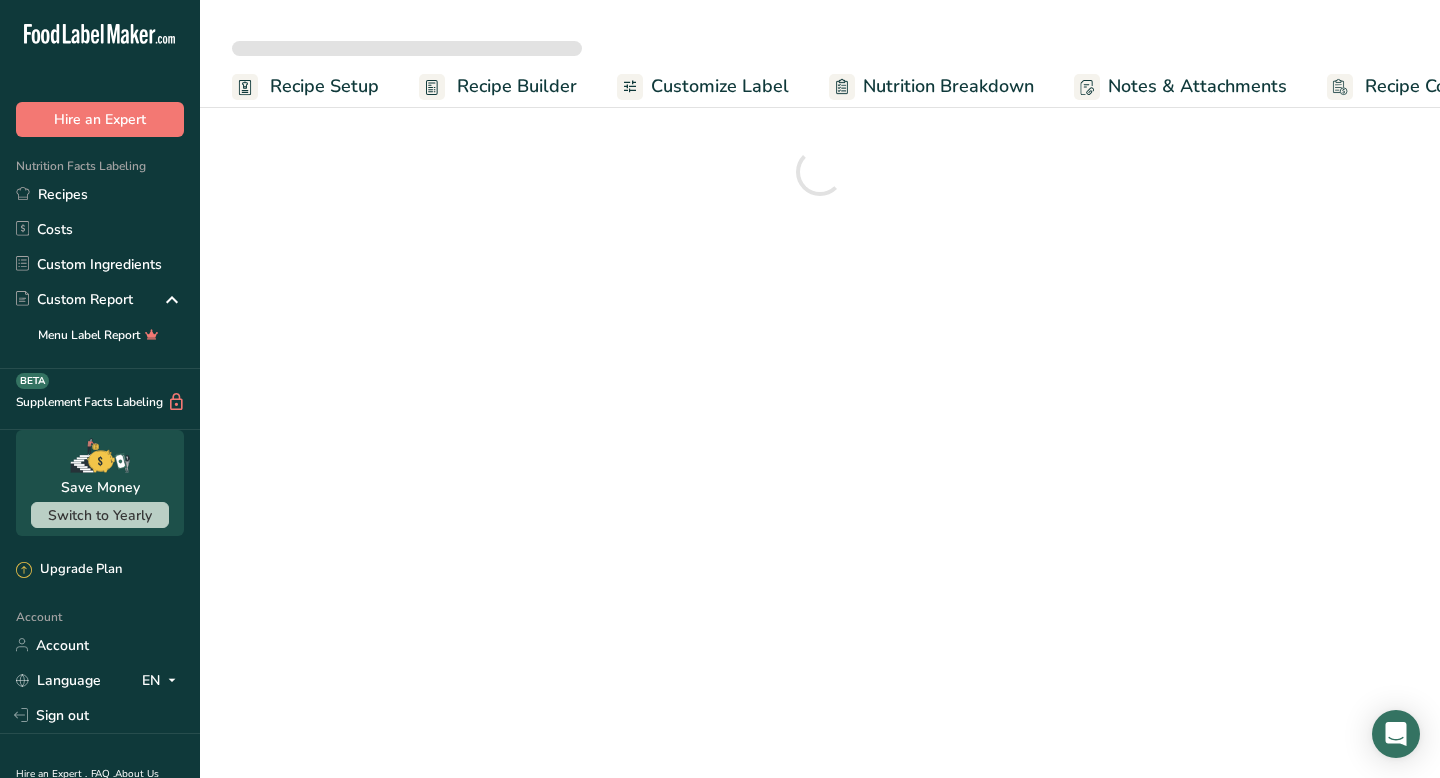 scroll, scrollTop: 0, scrollLeft: 0, axis: both 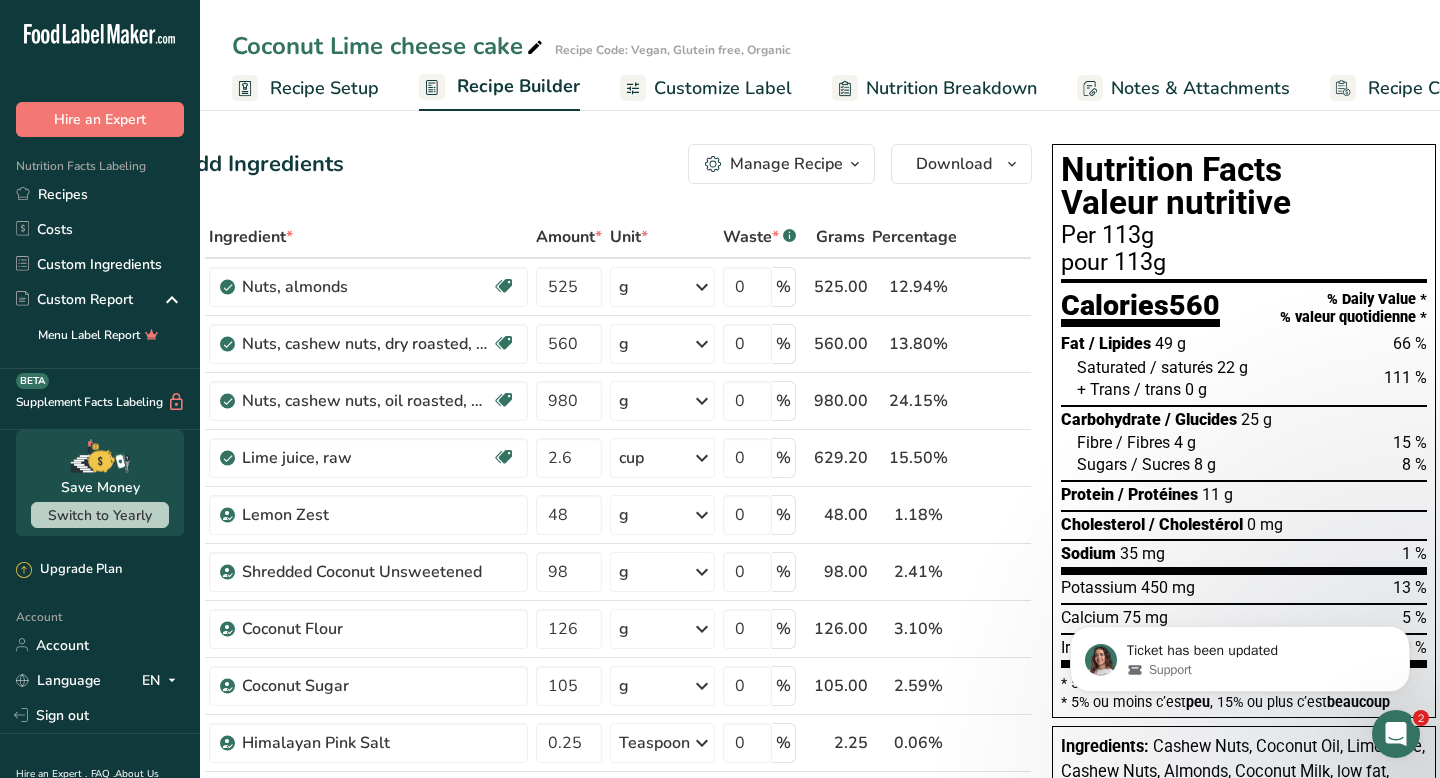 click on "Nutrition Breakdown" at bounding box center [951, 88] 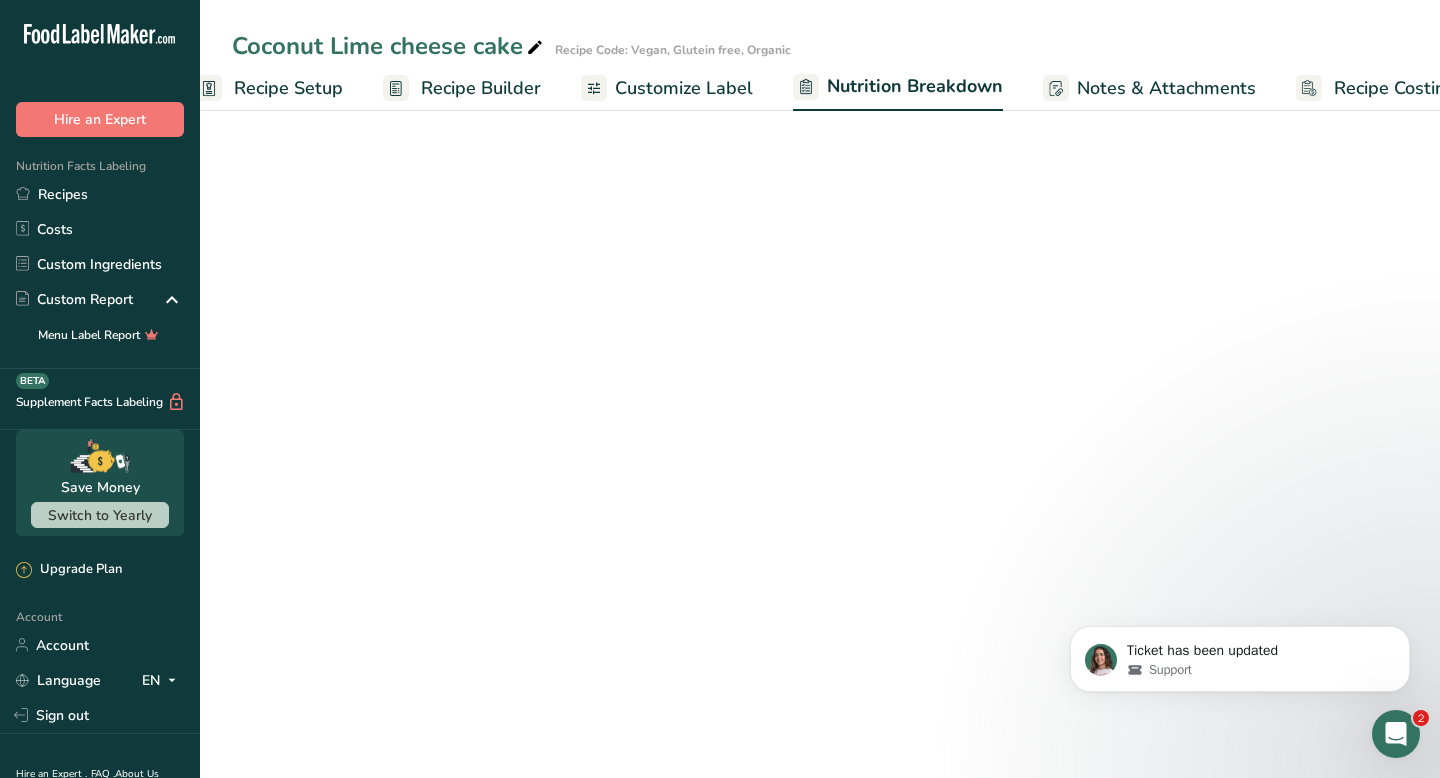 scroll, scrollTop: 0, scrollLeft: 83, axis: horizontal 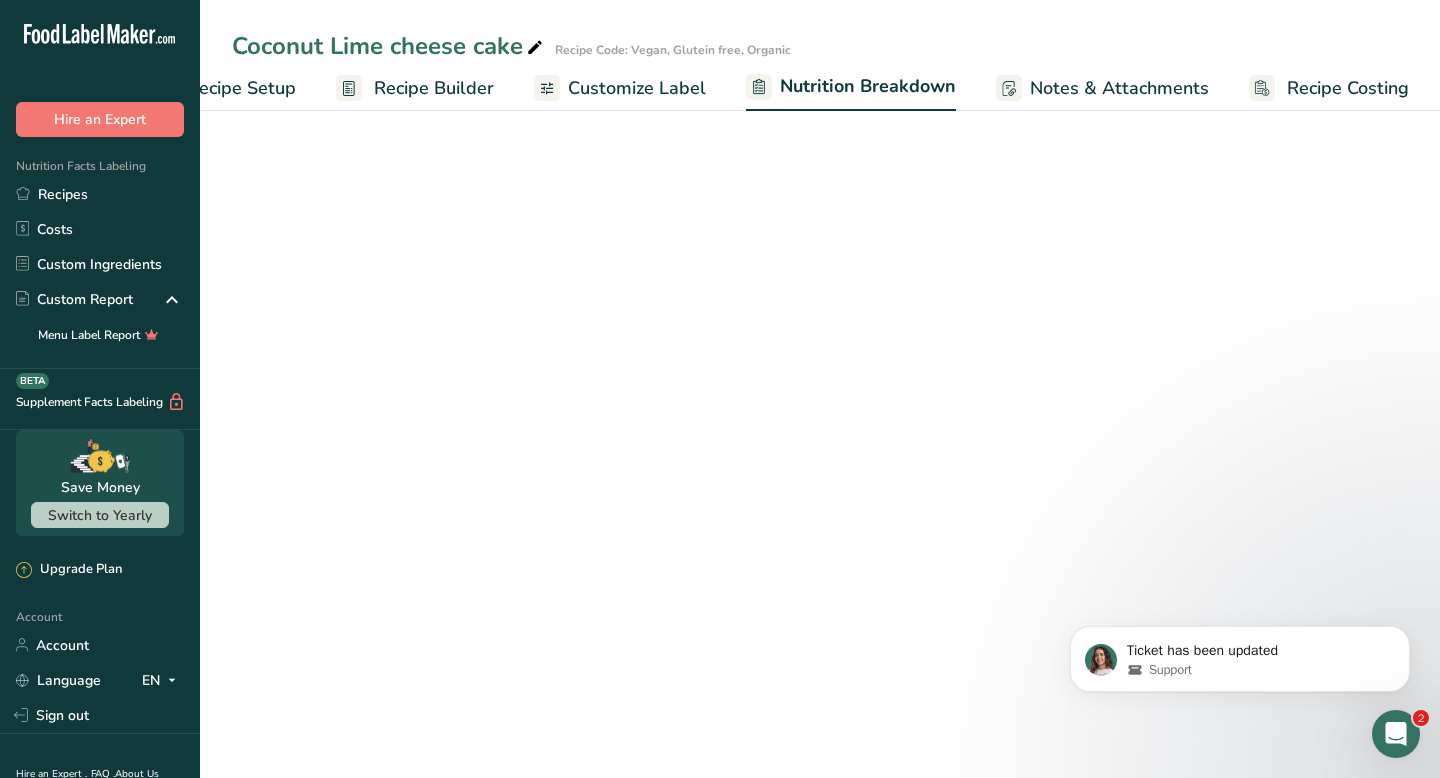 select on "Calories" 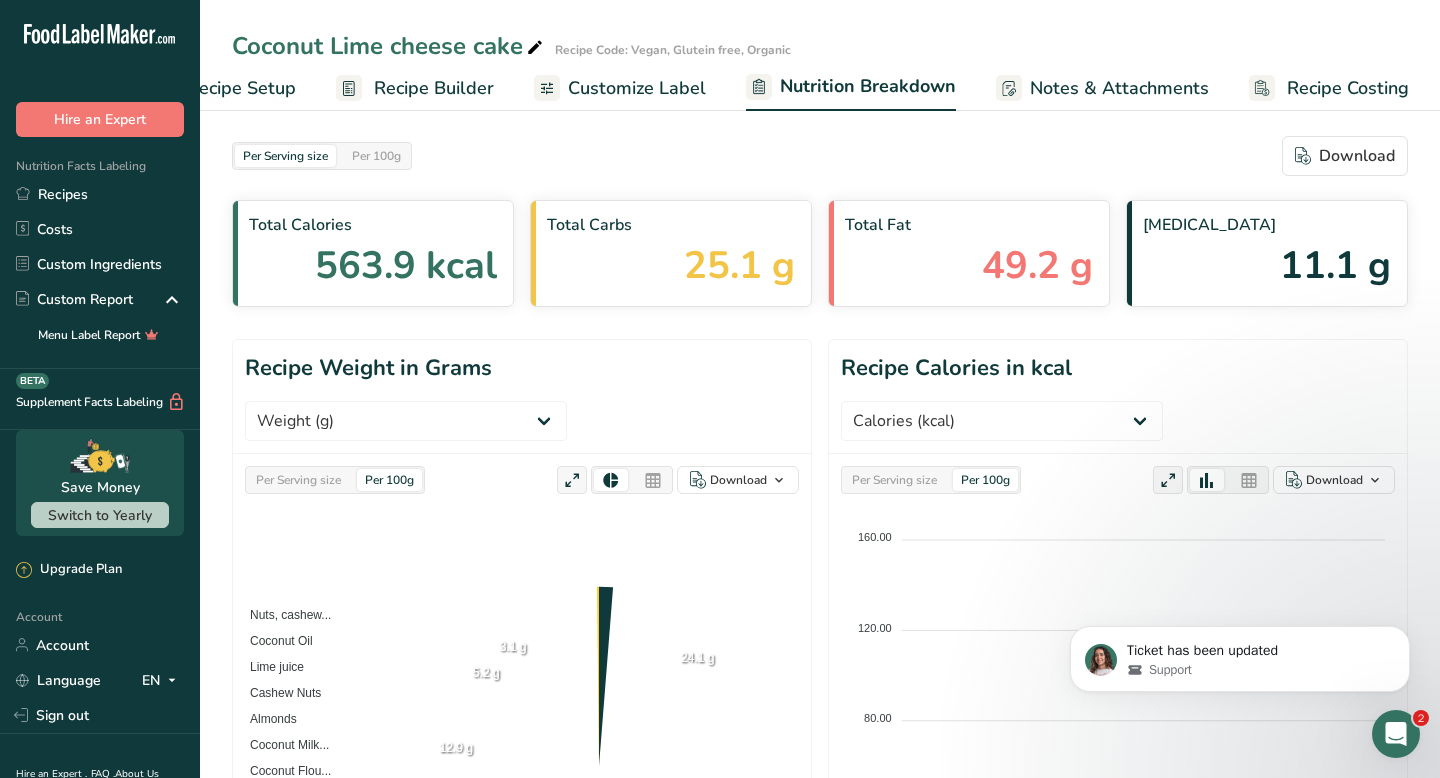 scroll, scrollTop: 0, scrollLeft: 0, axis: both 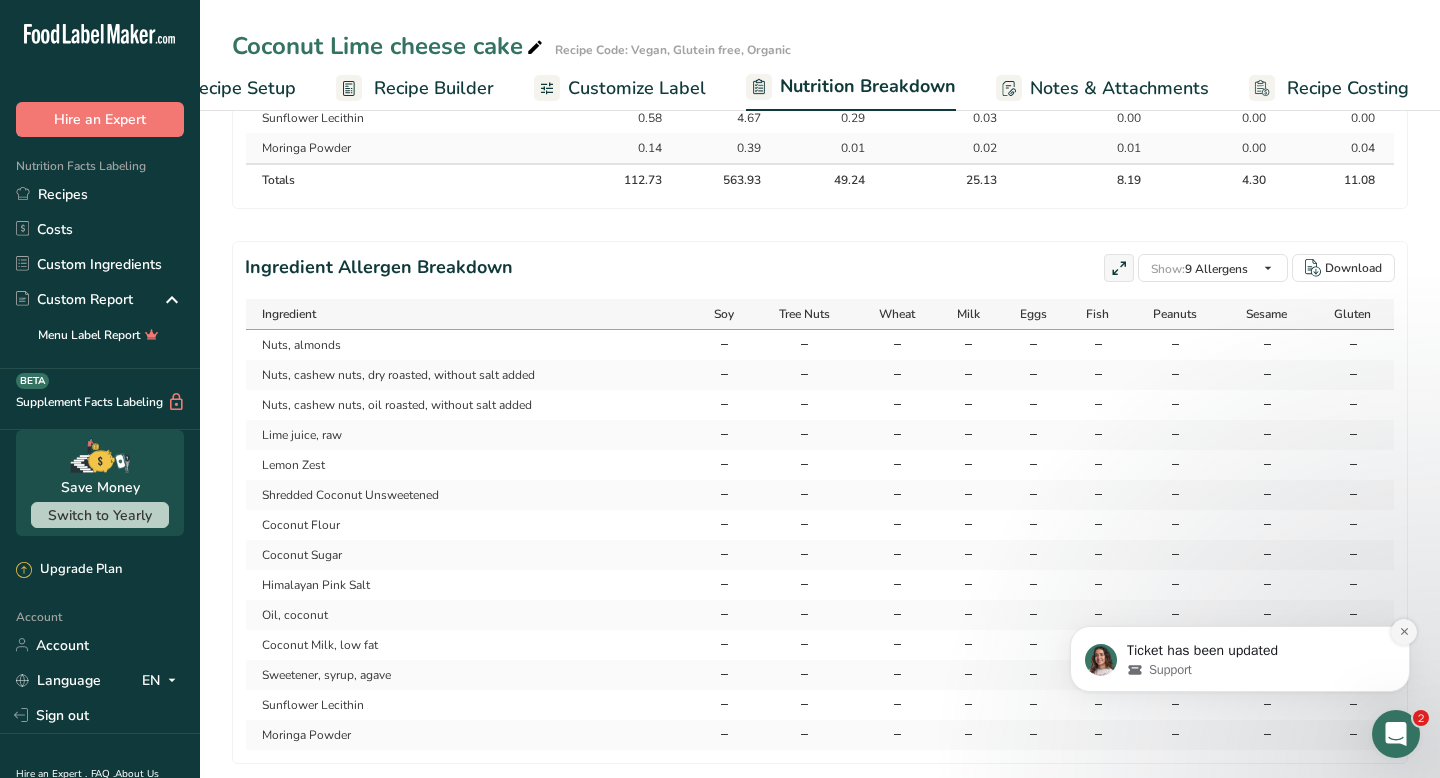 click at bounding box center [1404, 632] 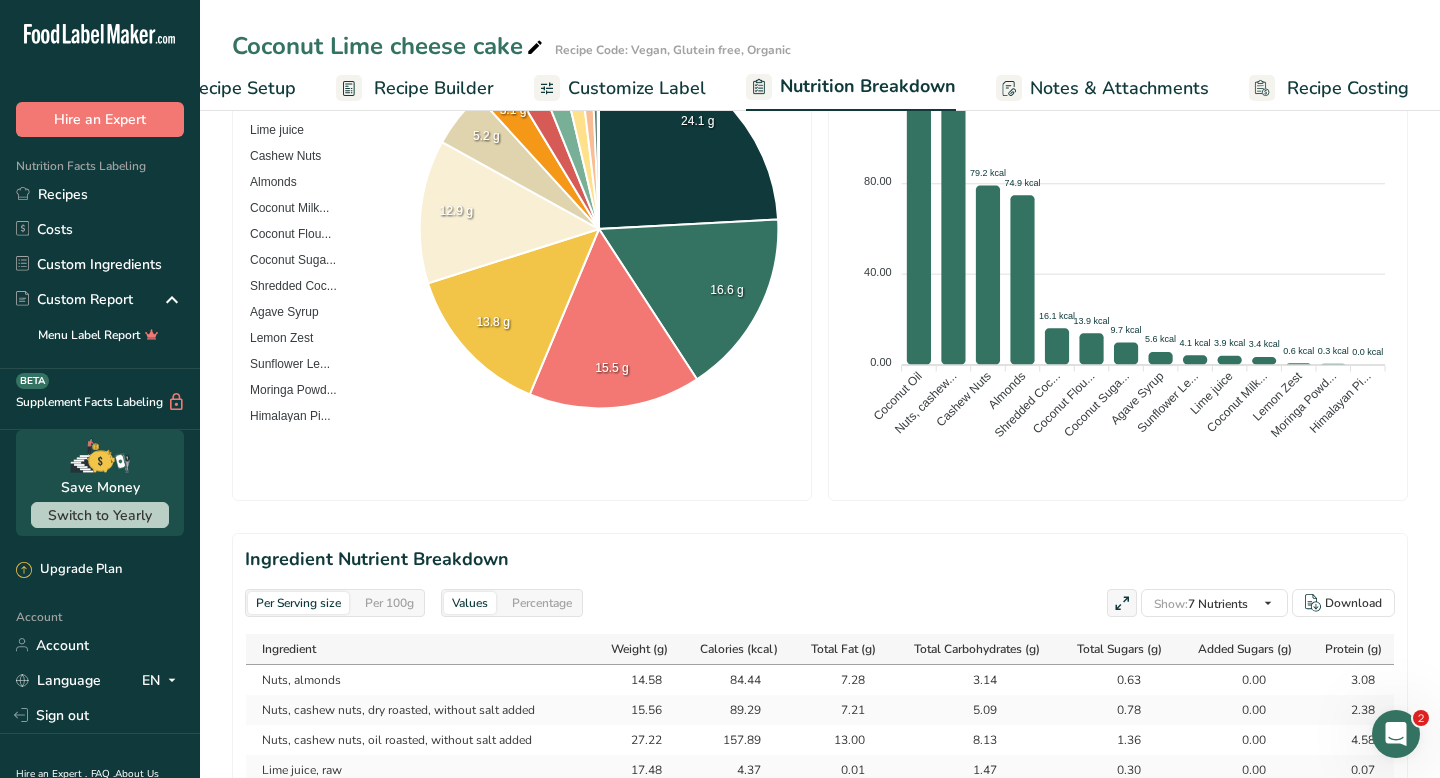 scroll, scrollTop: 0, scrollLeft: 0, axis: both 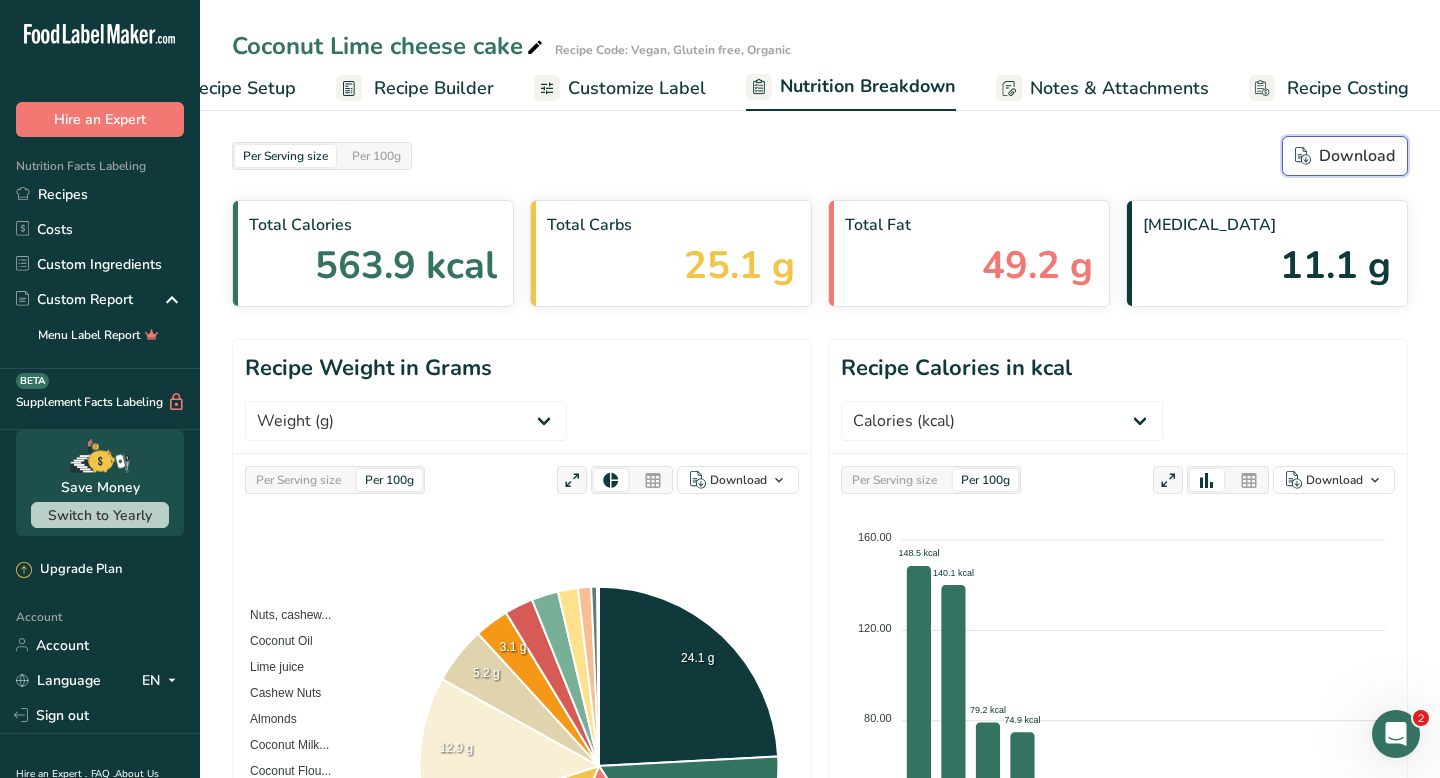 click on "Download" at bounding box center (1345, 156) 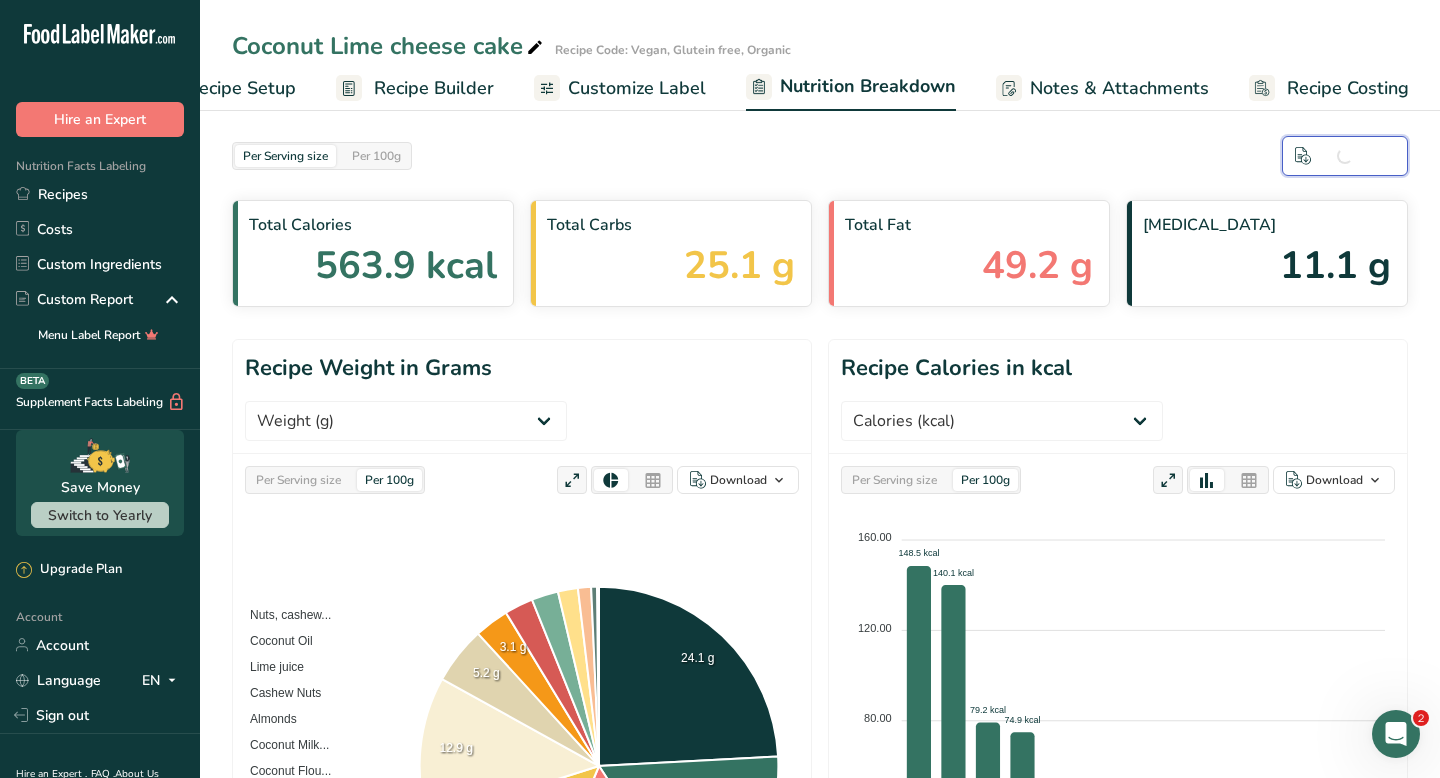scroll, scrollTop: 0, scrollLeft: 0, axis: both 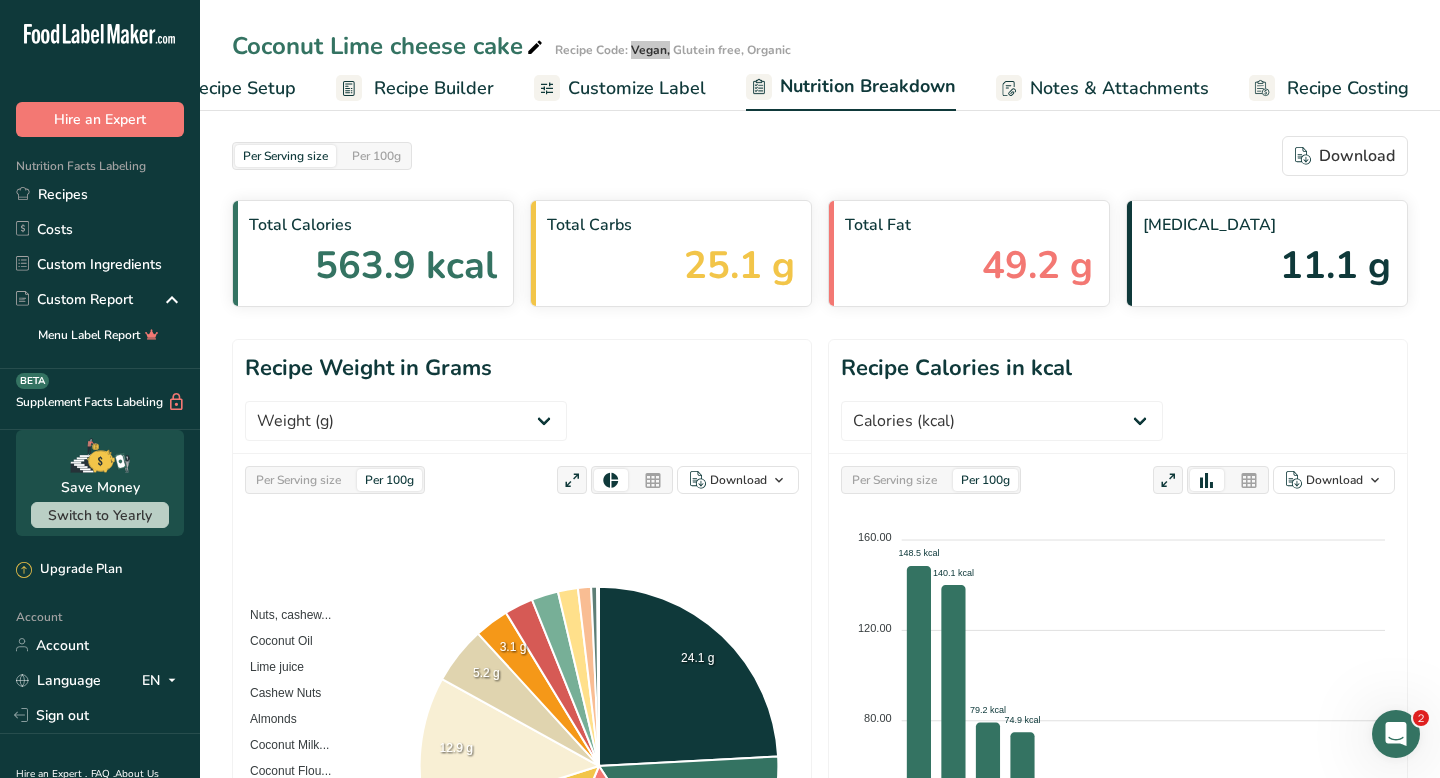 click on "Coconut Lime cheese cake
Recipe Code: Vegan, Glutein free, Organic" at bounding box center (820, 46) 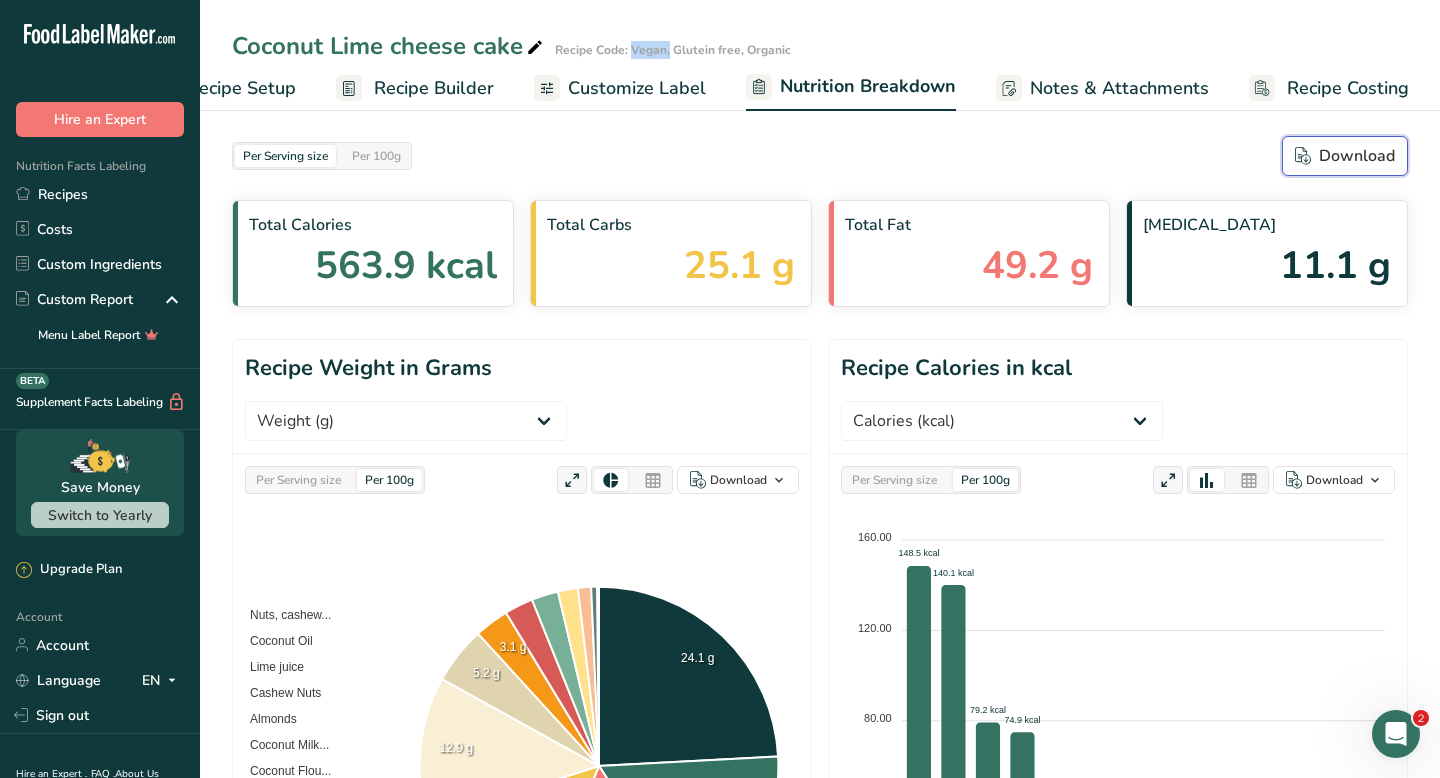click on "Download" at bounding box center (1345, 156) 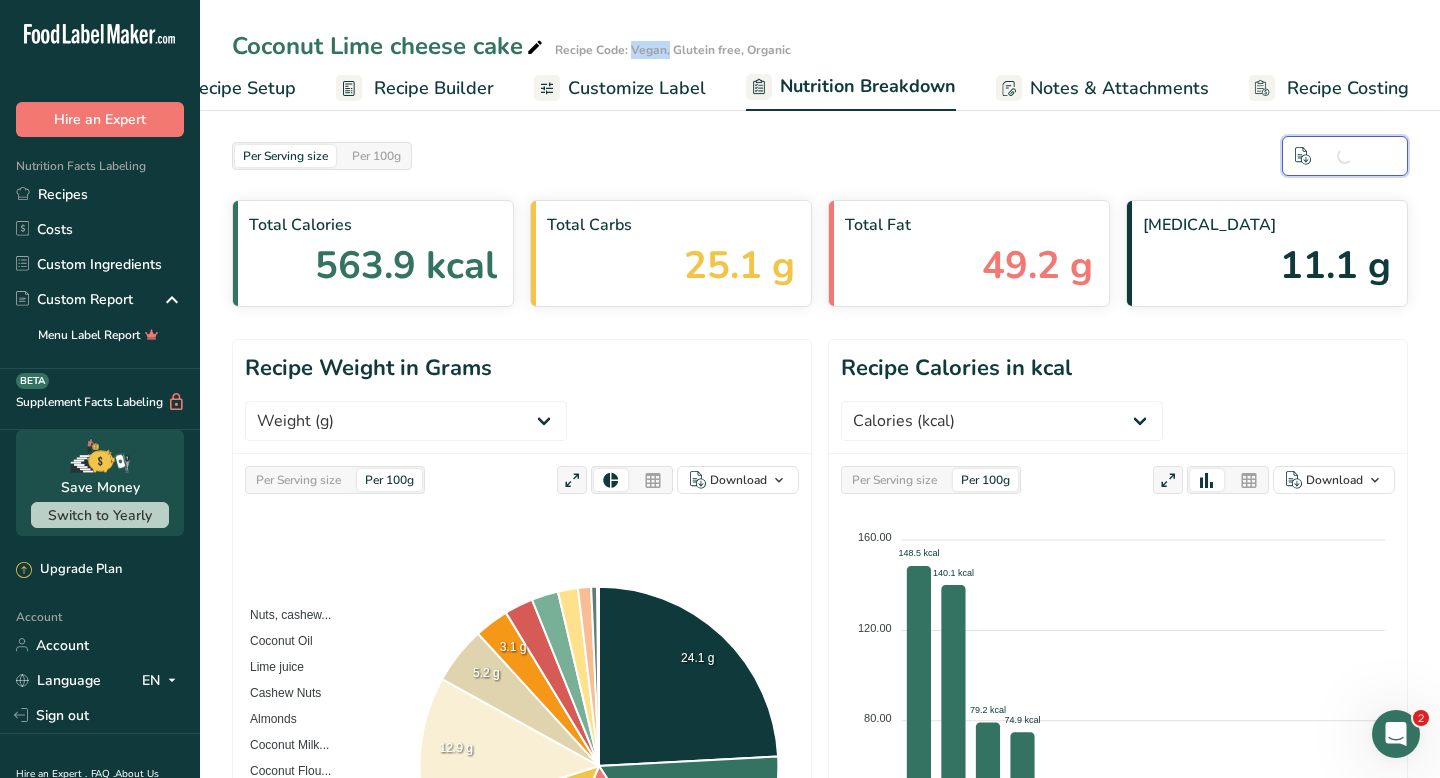 scroll, scrollTop: 0, scrollLeft: 0, axis: both 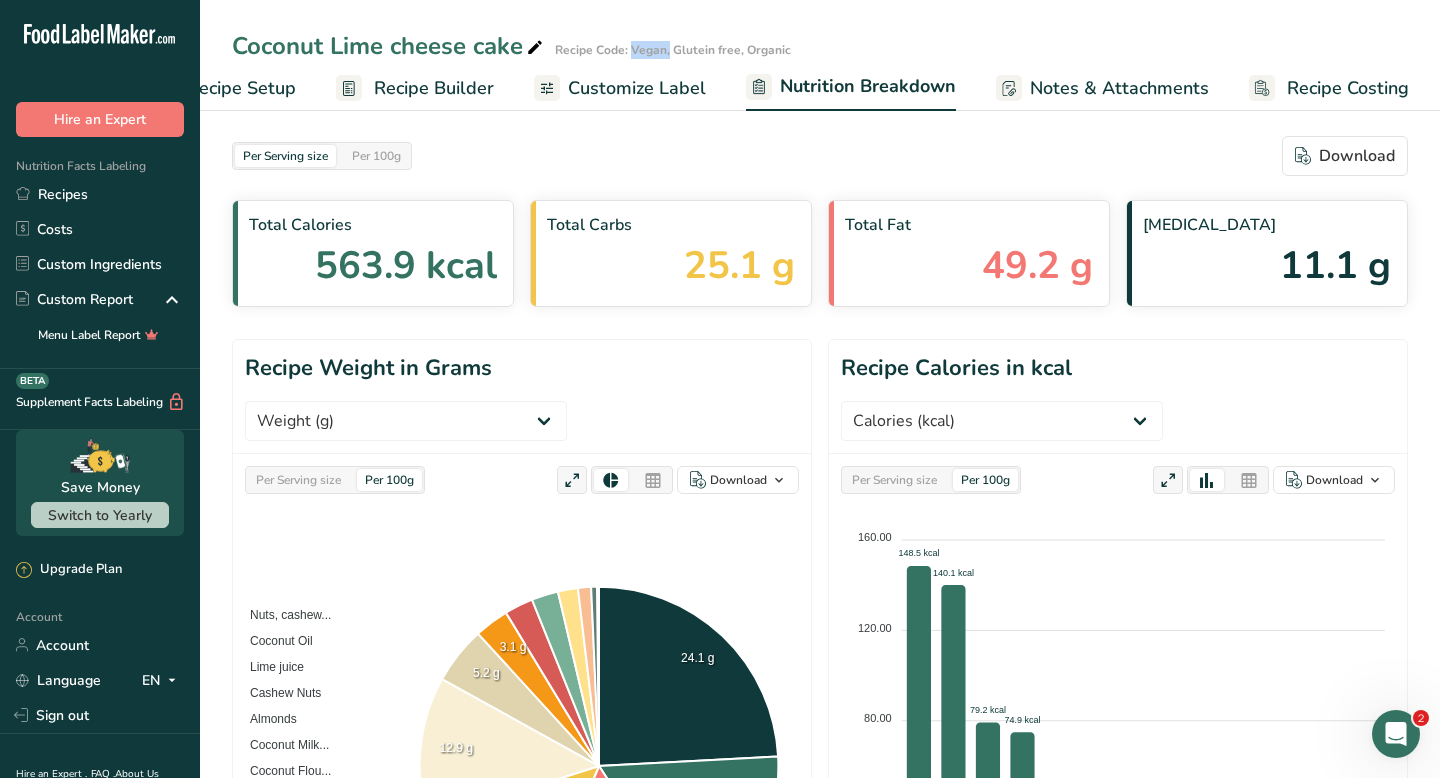 click on "Recipe Builder" at bounding box center [434, 88] 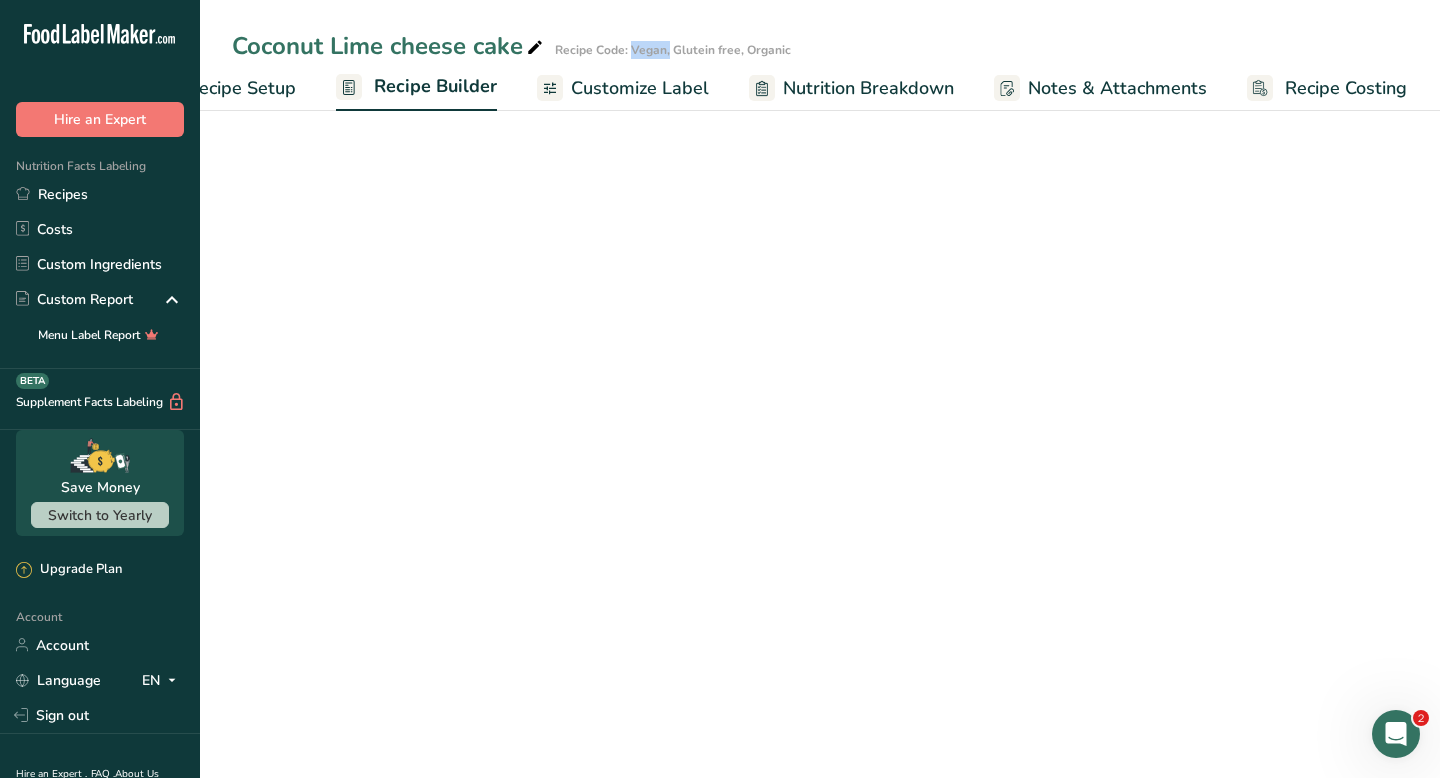 scroll, scrollTop: 0, scrollLeft: 81, axis: horizontal 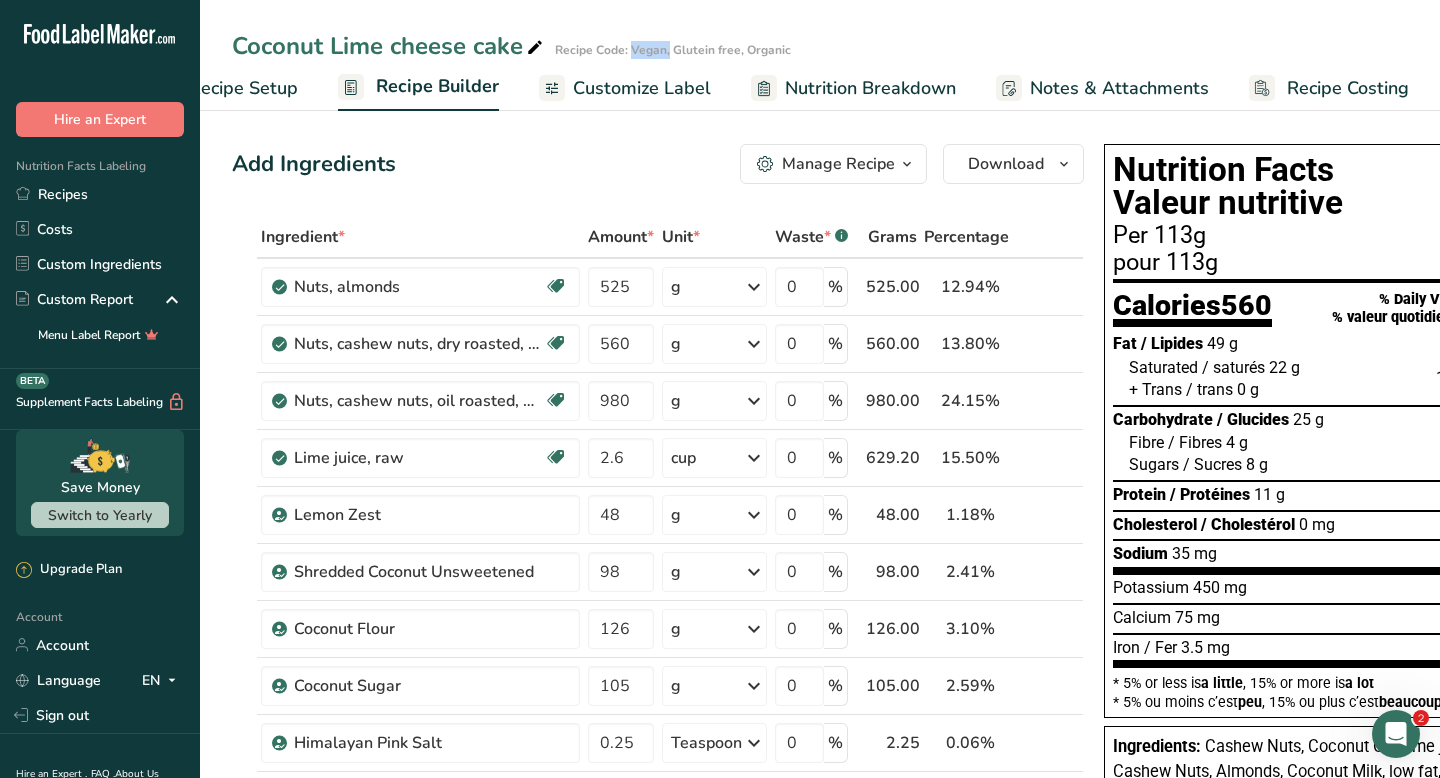 click on "Customize Label" at bounding box center [642, 88] 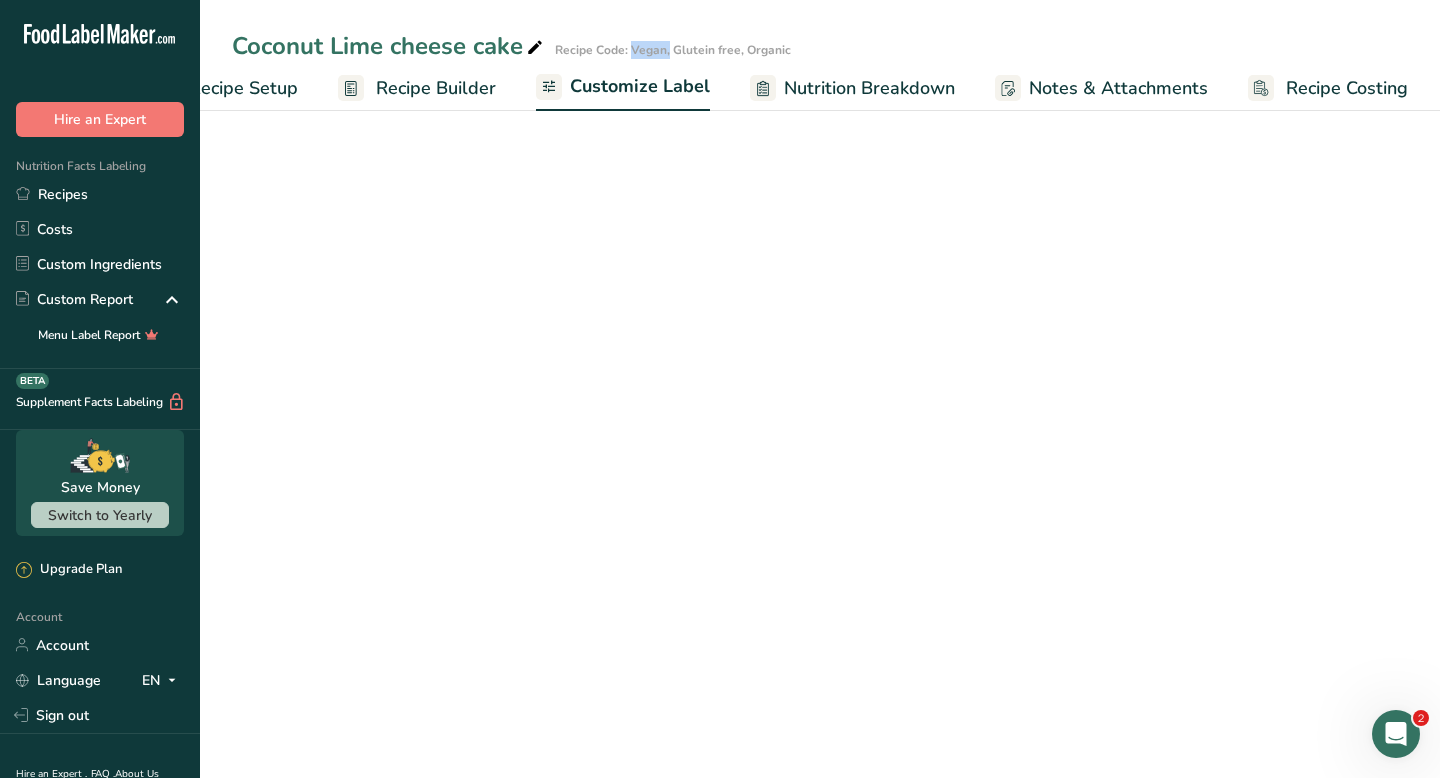 scroll, scrollTop: 0, scrollLeft: 81, axis: horizontal 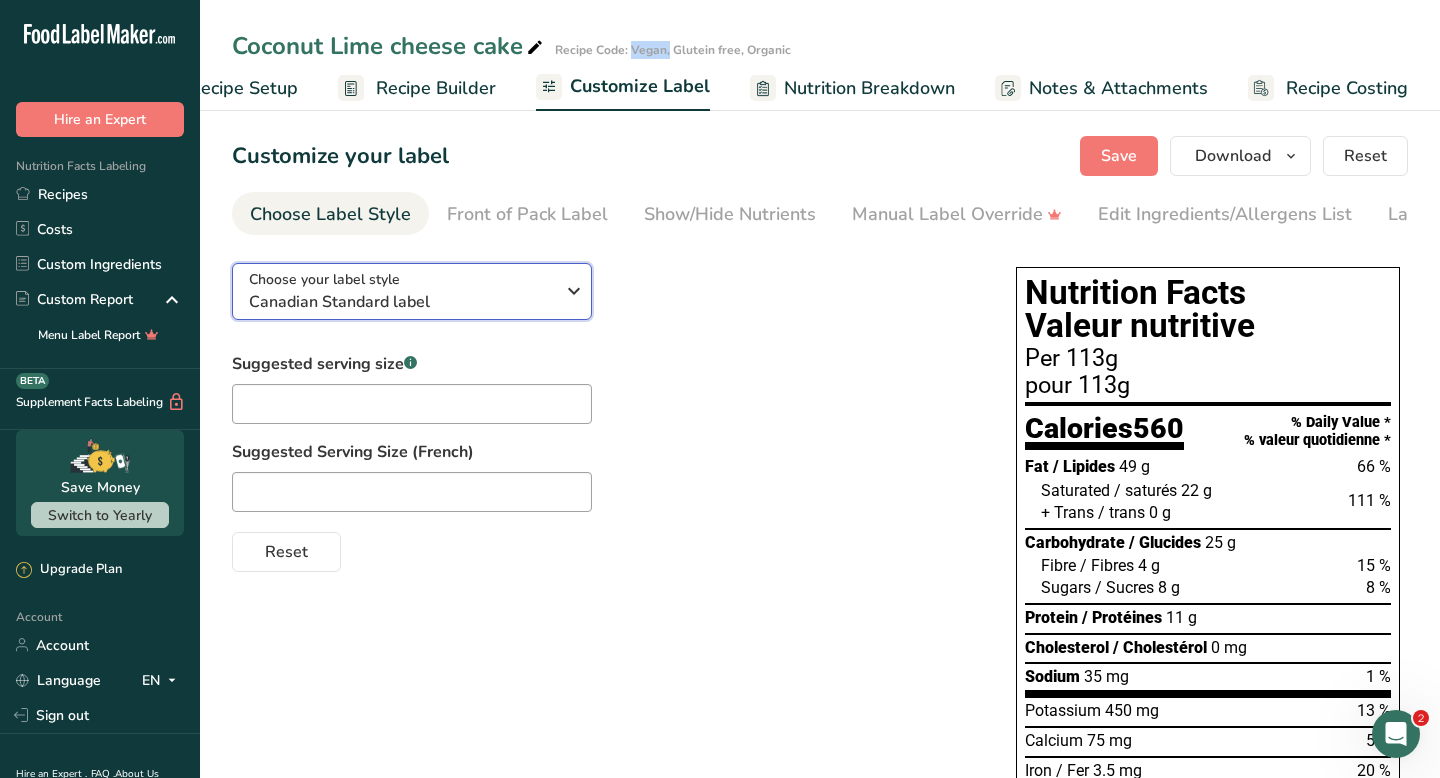 click at bounding box center [574, 291] 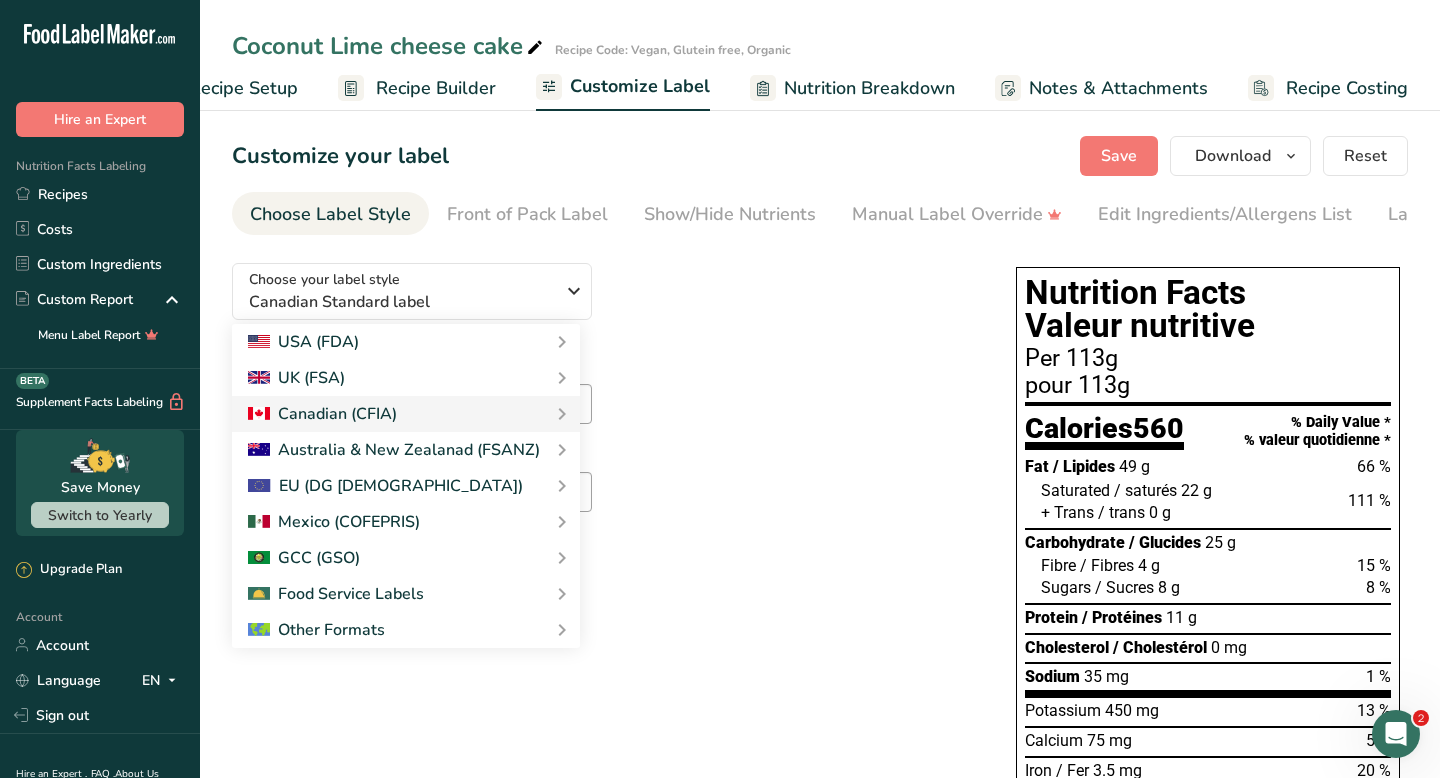 click on "Choose your label style
Canadian Standard label
USA (FDA)
Standard FDA label
Tabular FDA label
Linear FDA label
Simplified FDA label
Dual Column FDA label (Per Serving/Per Container)
Dual Column FDA label (As Sold/As Prepared)
Aggregate Standard FDA label
Standard FDA label with Micronutrients listed side-by-side
[GEOGRAPHIC_DATA] (FSA)
UK Mandatory Label "Back of Pack"
UK Traffic Light Label  "Front of Pack"
Canadian (CFIA)
Canadian Standard label
Canadian Dual Column label" at bounding box center (604, 409) 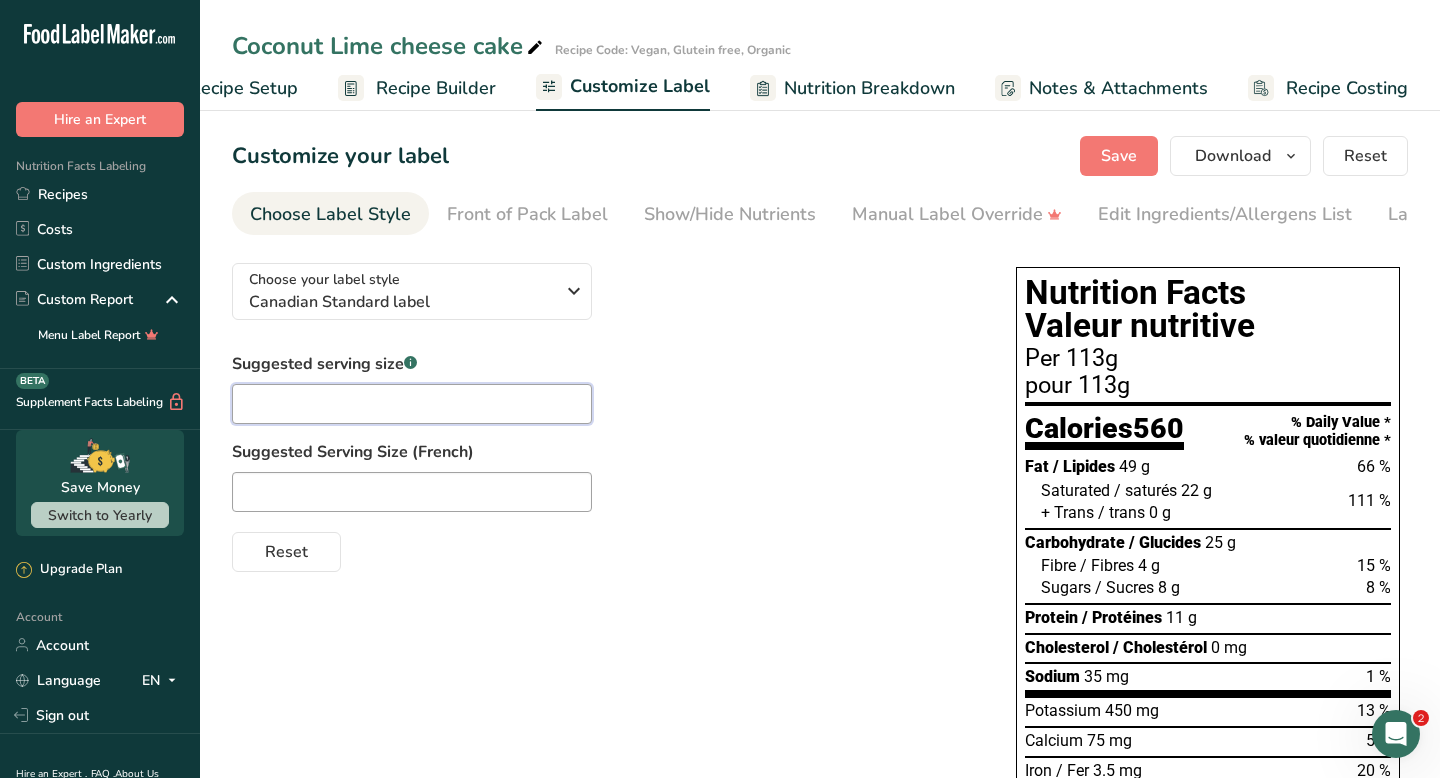click at bounding box center [412, 404] 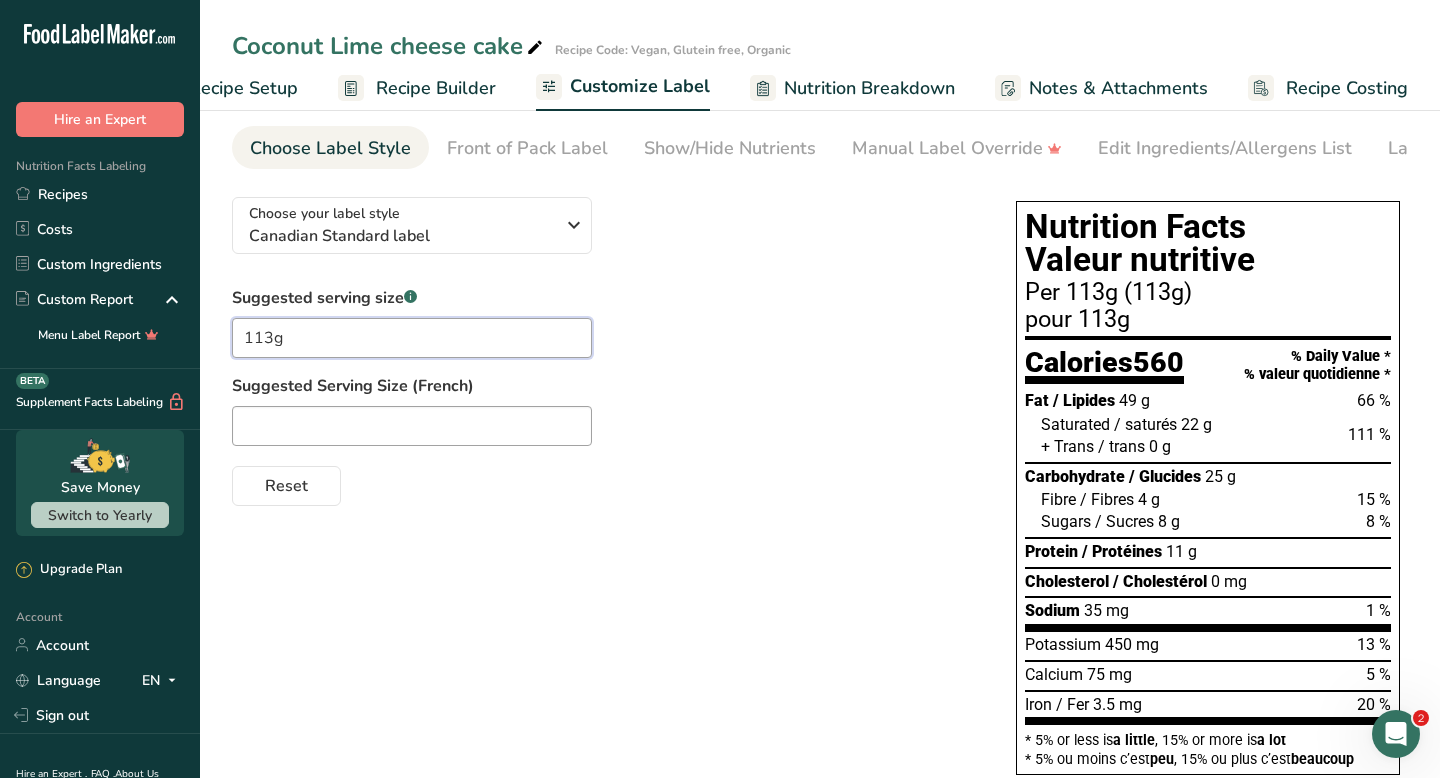 scroll, scrollTop: 0, scrollLeft: 0, axis: both 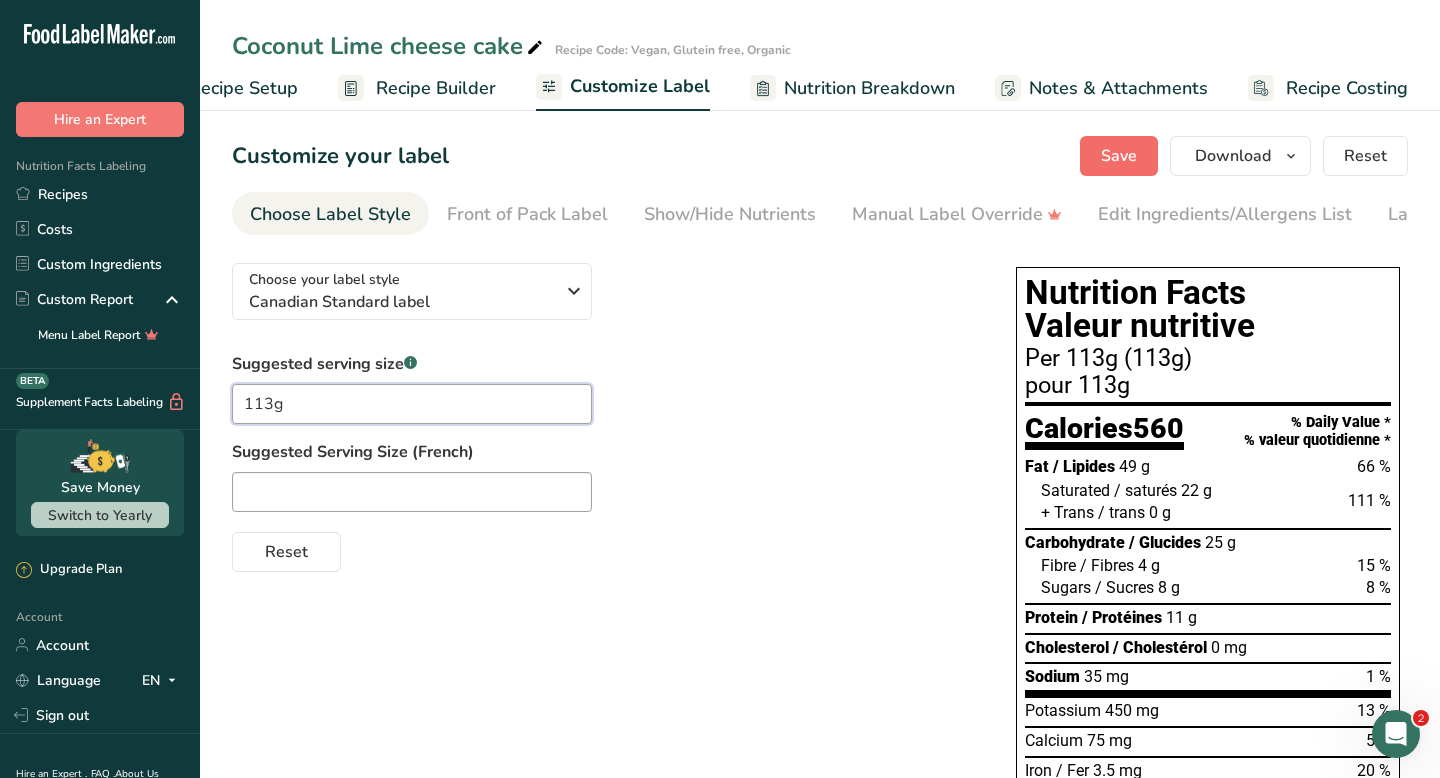 type on "113g" 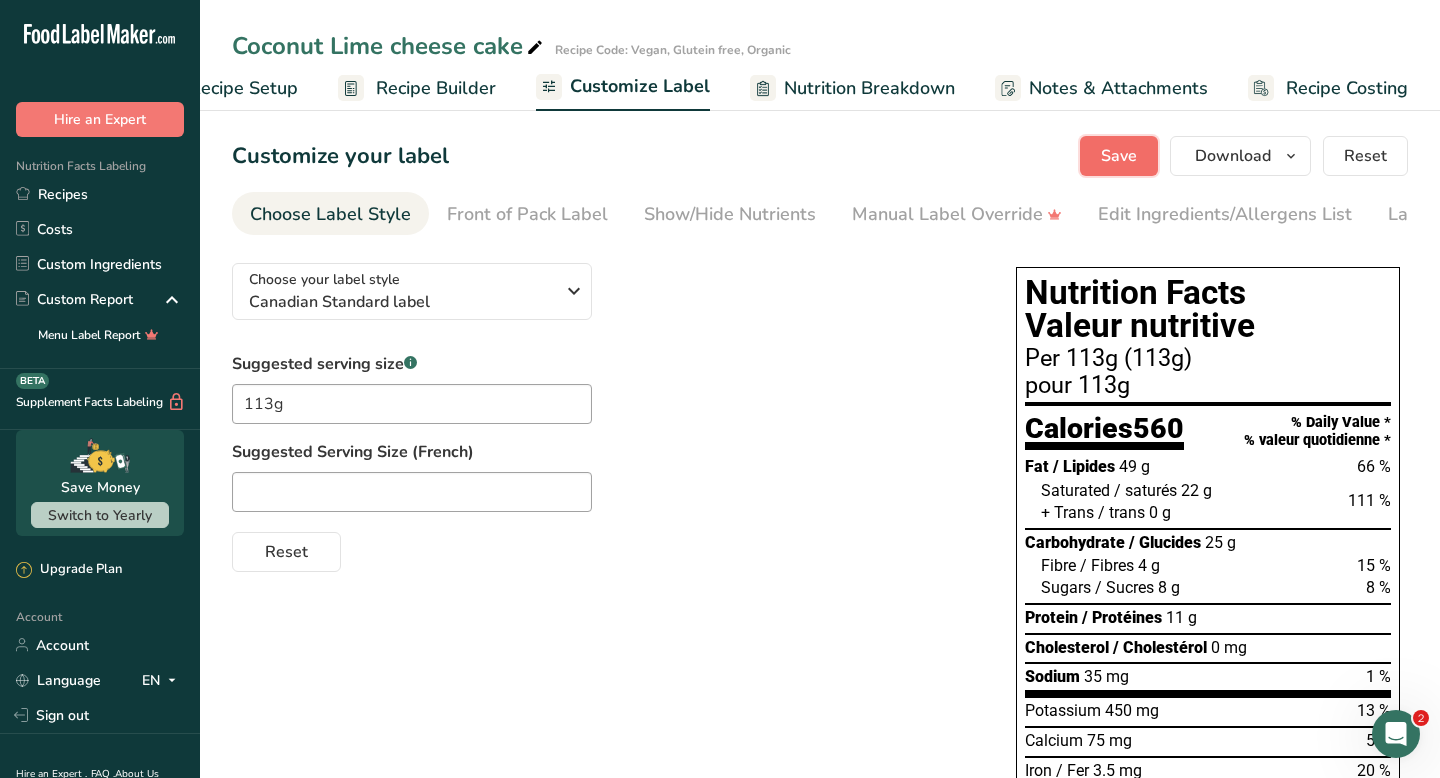 click on "Save" at bounding box center (1119, 156) 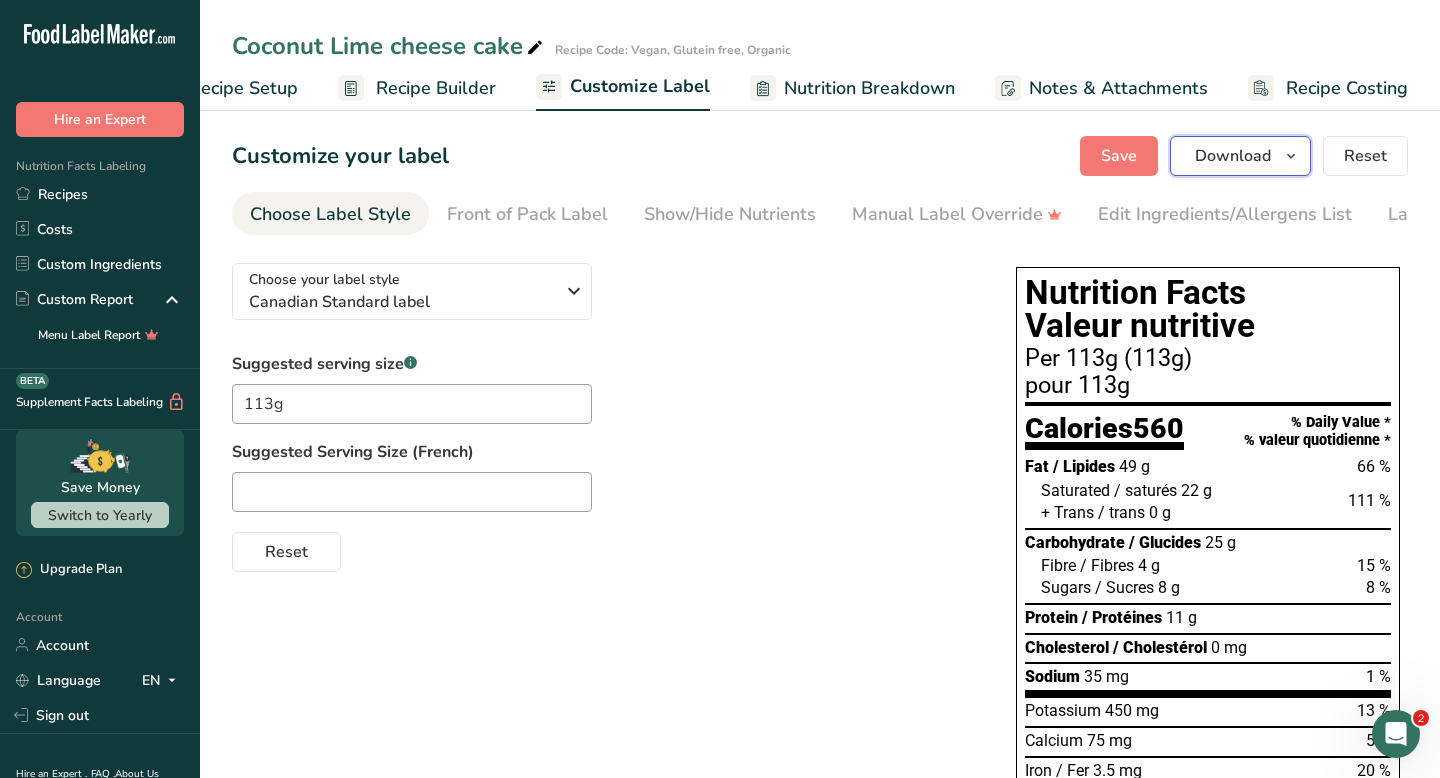click on "Download" at bounding box center (1233, 156) 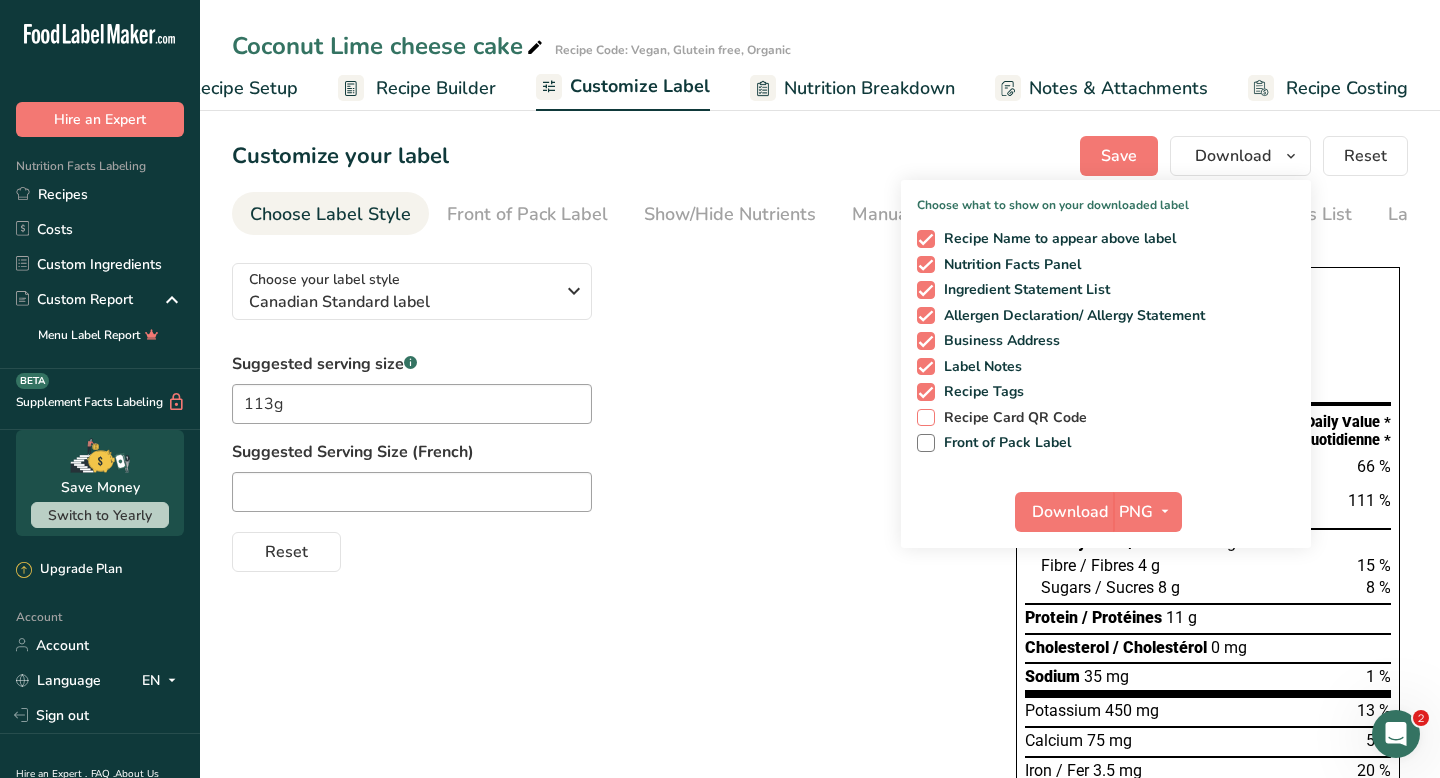 click on "Recipe Card QR Code" at bounding box center [1102, 418] 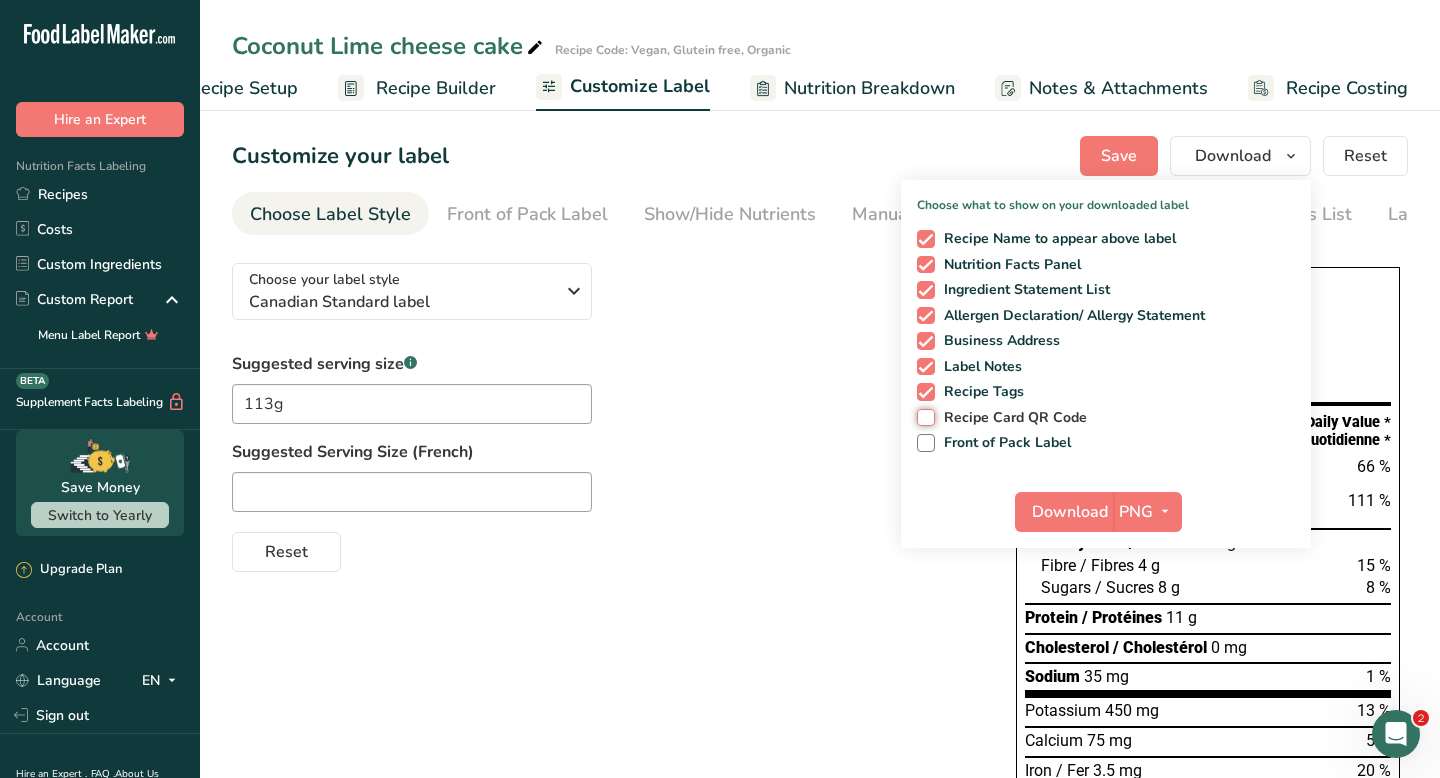 click on "Recipe Card QR Code" at bounding box center (923, 417) 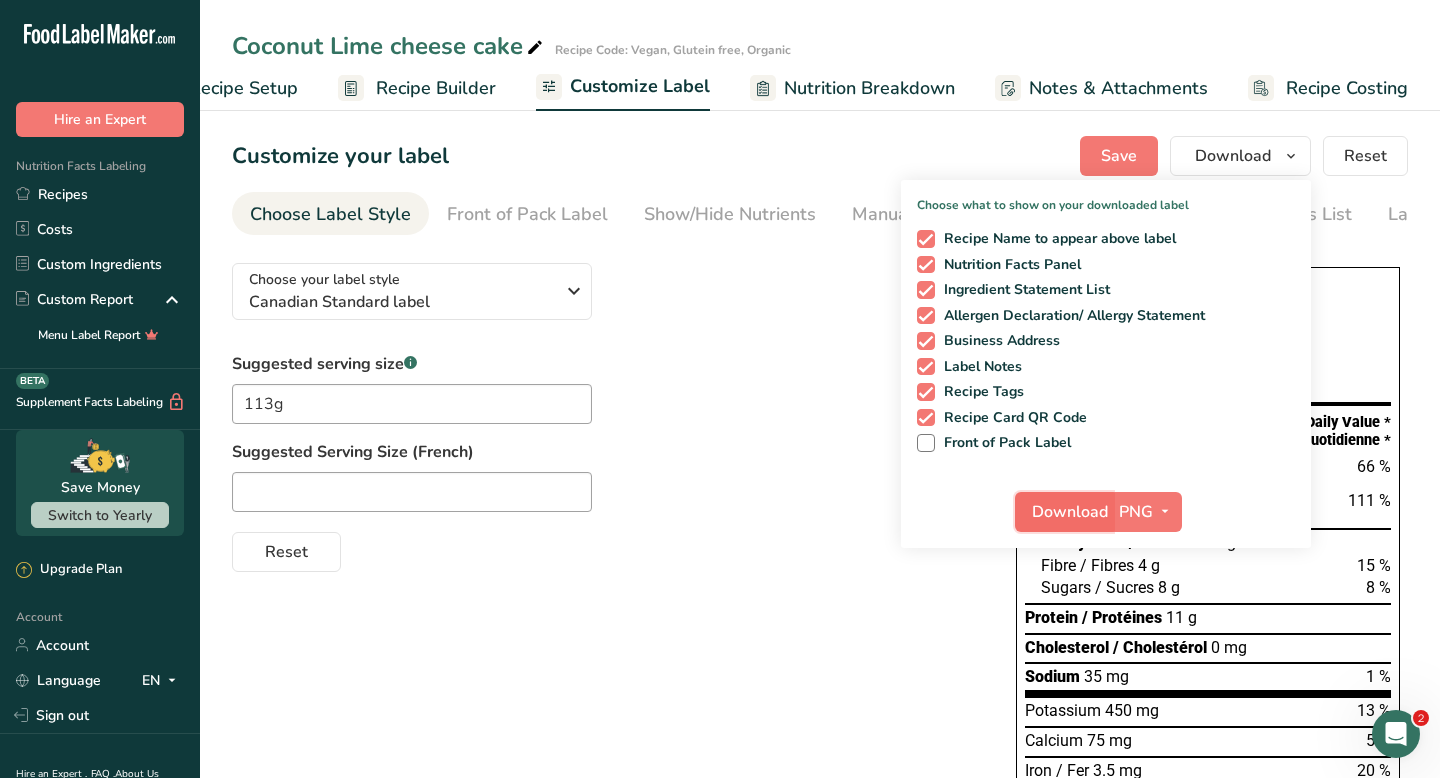 click on "Download" at bounding box center (1070, 512) 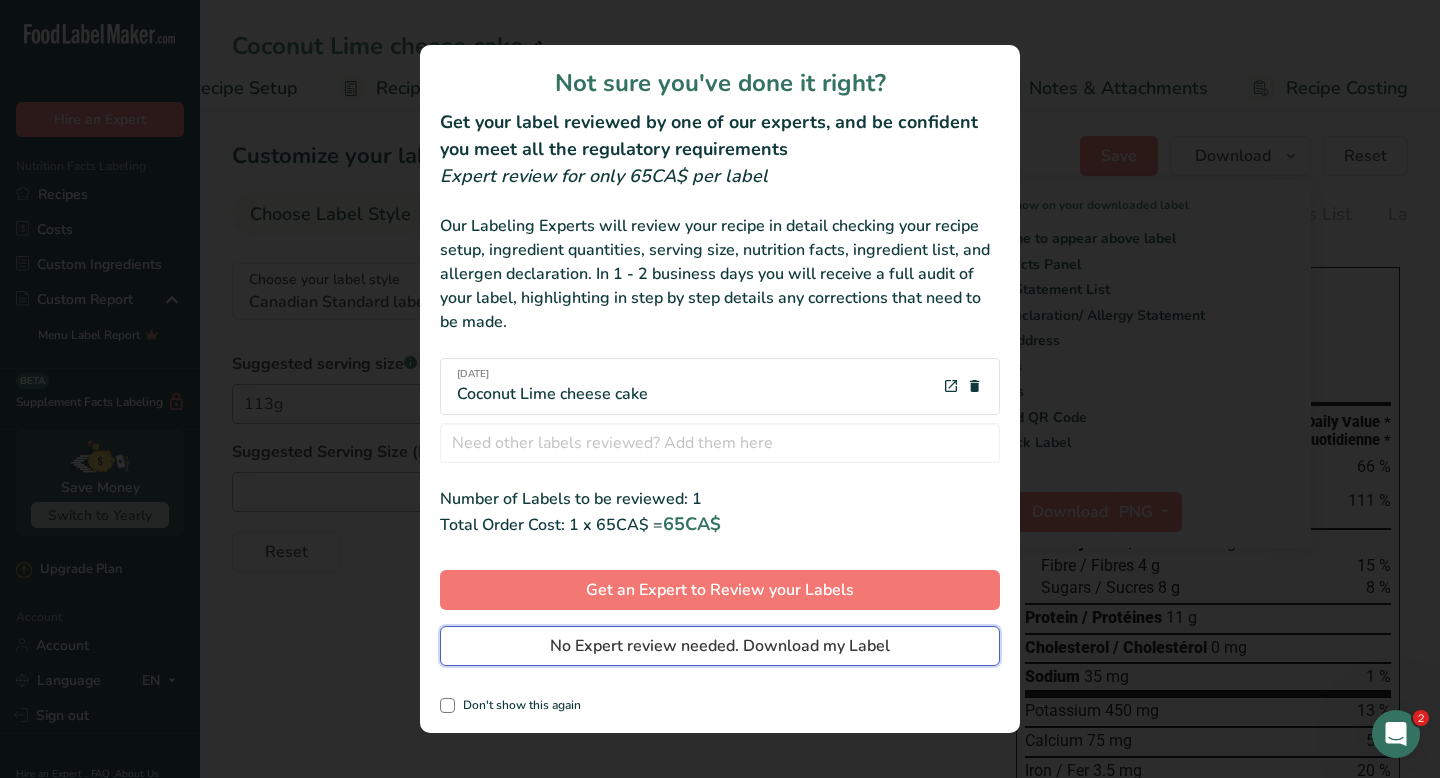 click on "No Expert review needed. Download my Label" at bounding box center [720, 646] 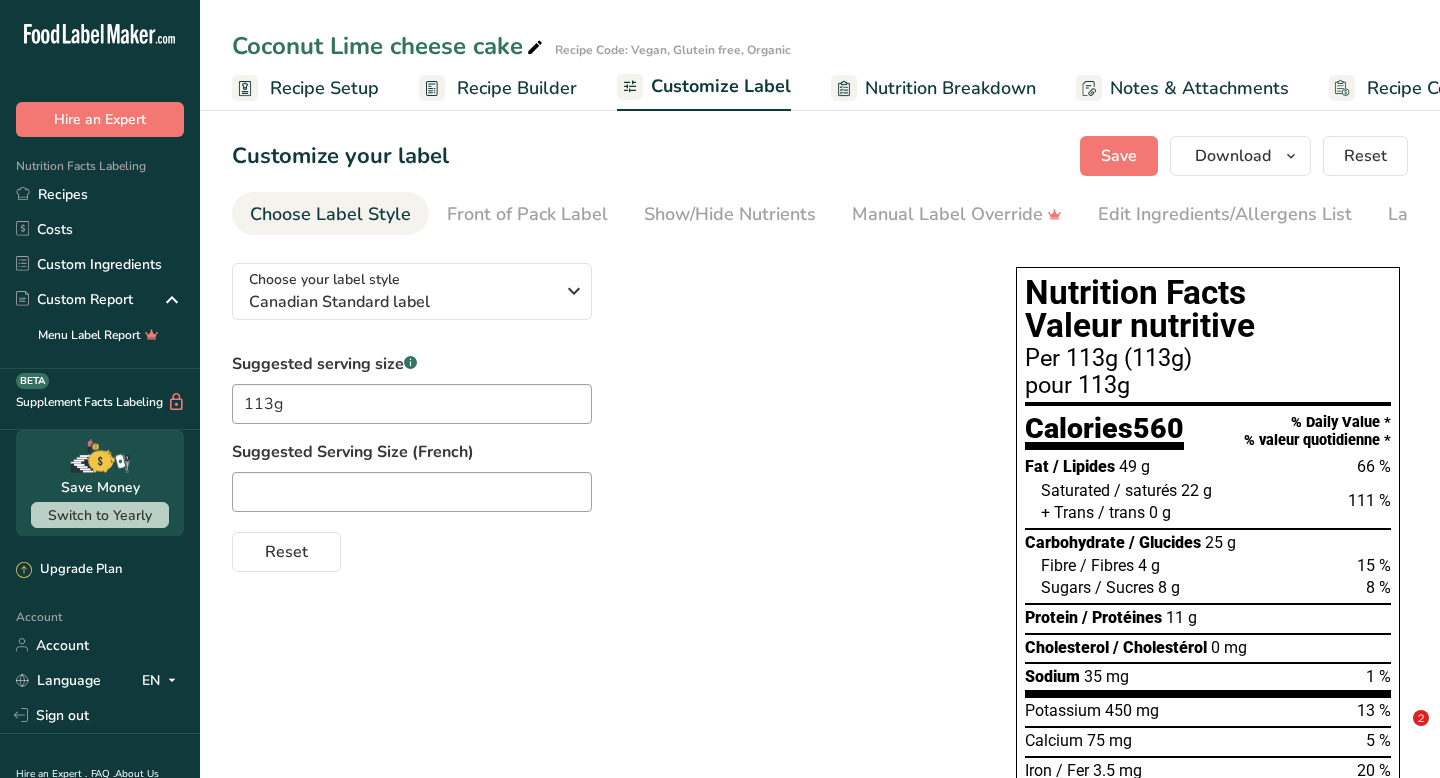 scroll, scrollTop: 0, scrollLeft: 0, axis: both 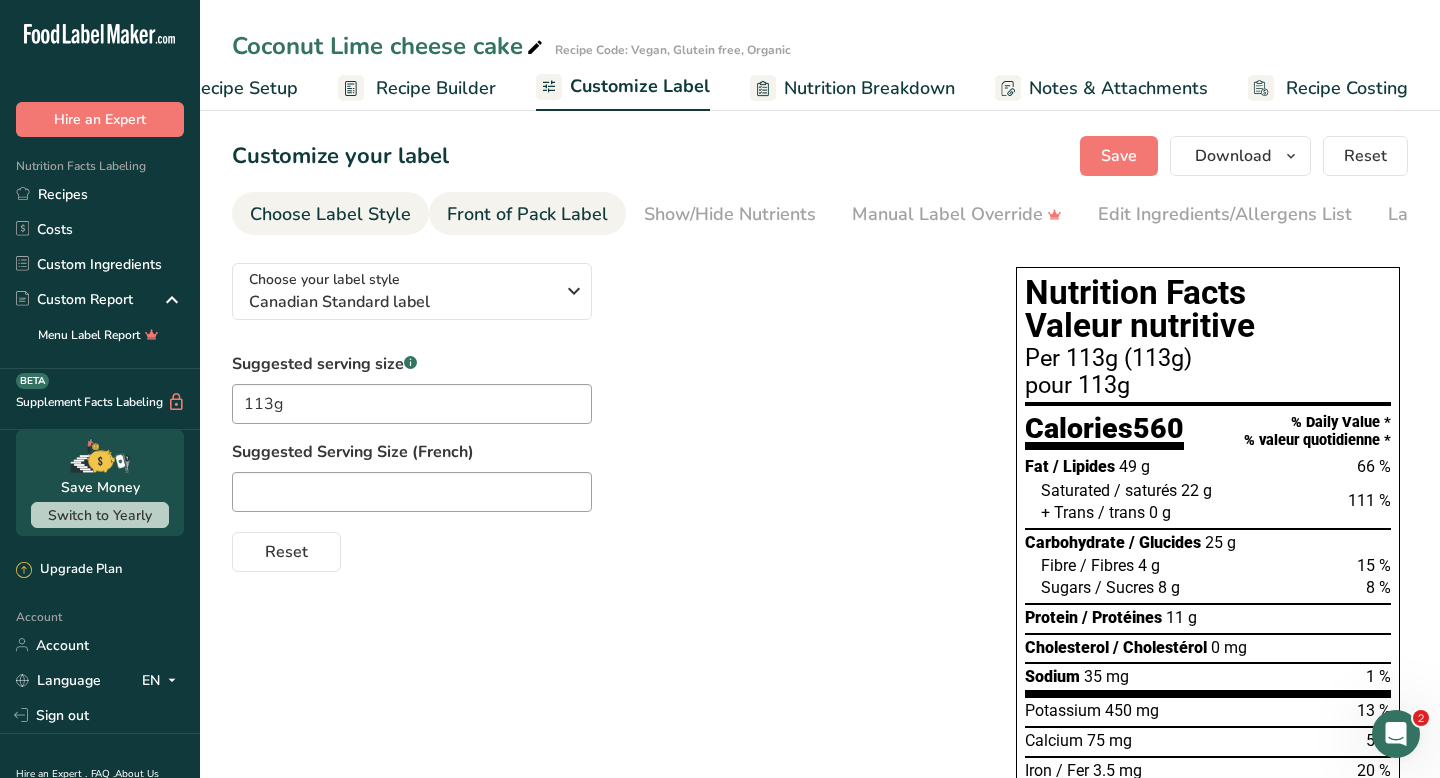 click on "Front of Pack Label" at bounding box center [527, 214] 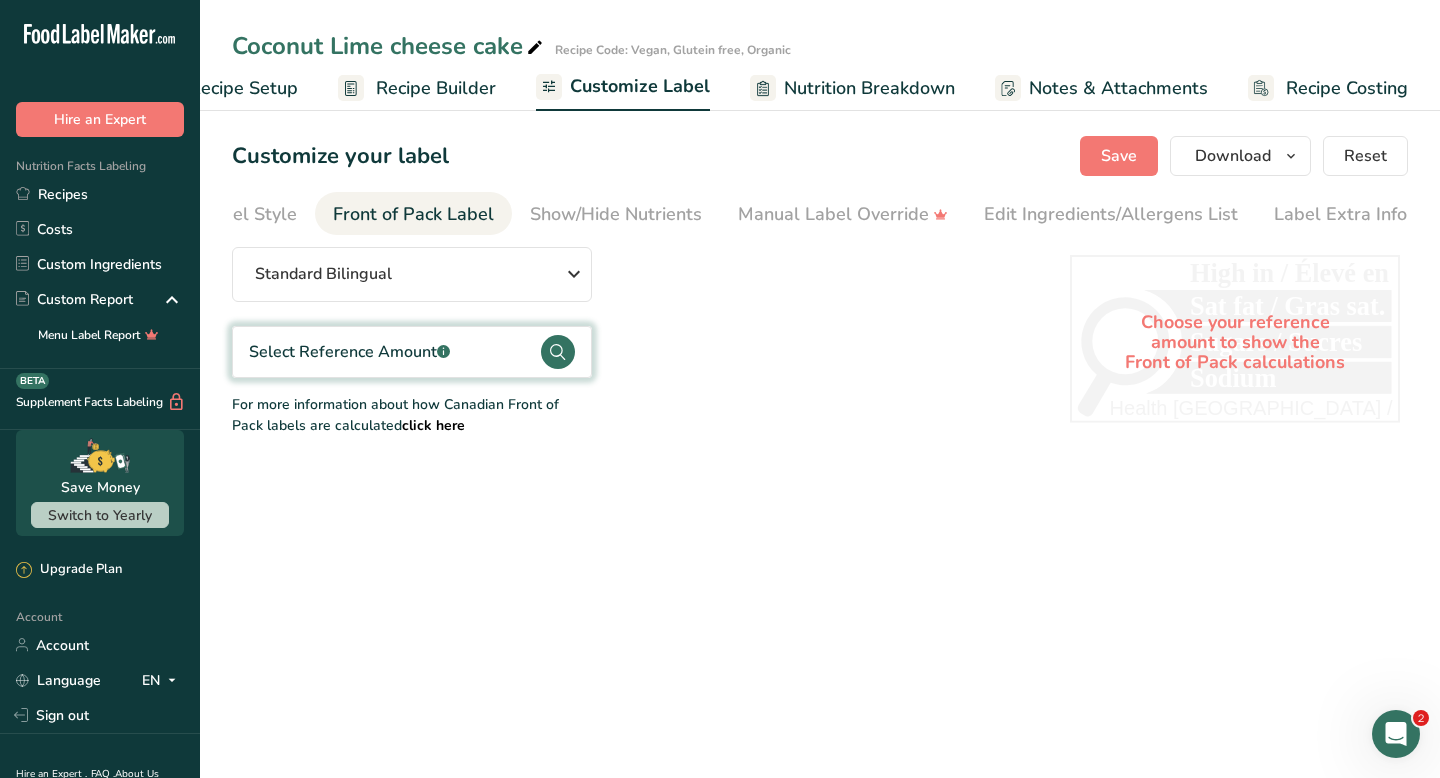 scroll, scrollTop: 0, scrollLeft: 116, axis: horizontal 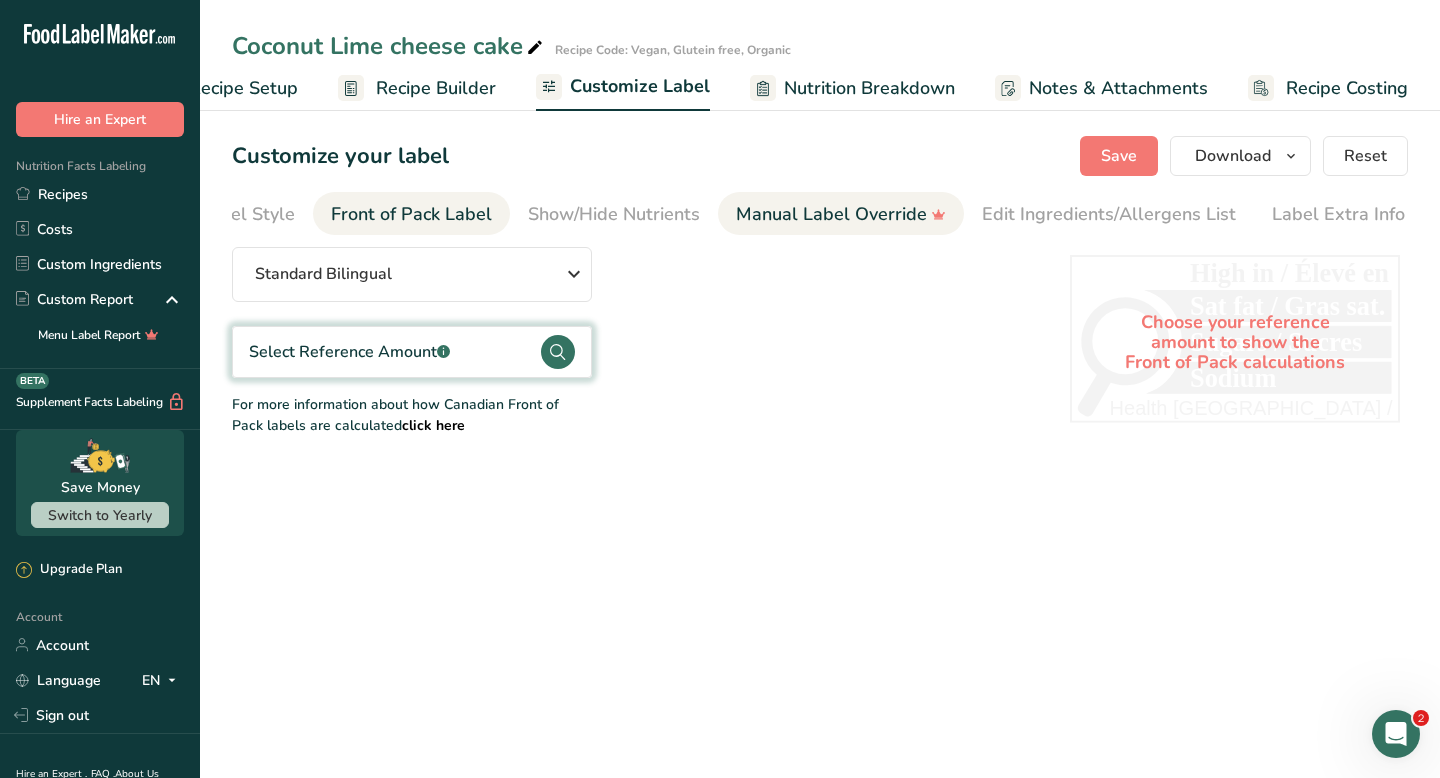 click on "Manual Label Override" at bounding box center [841, 214] 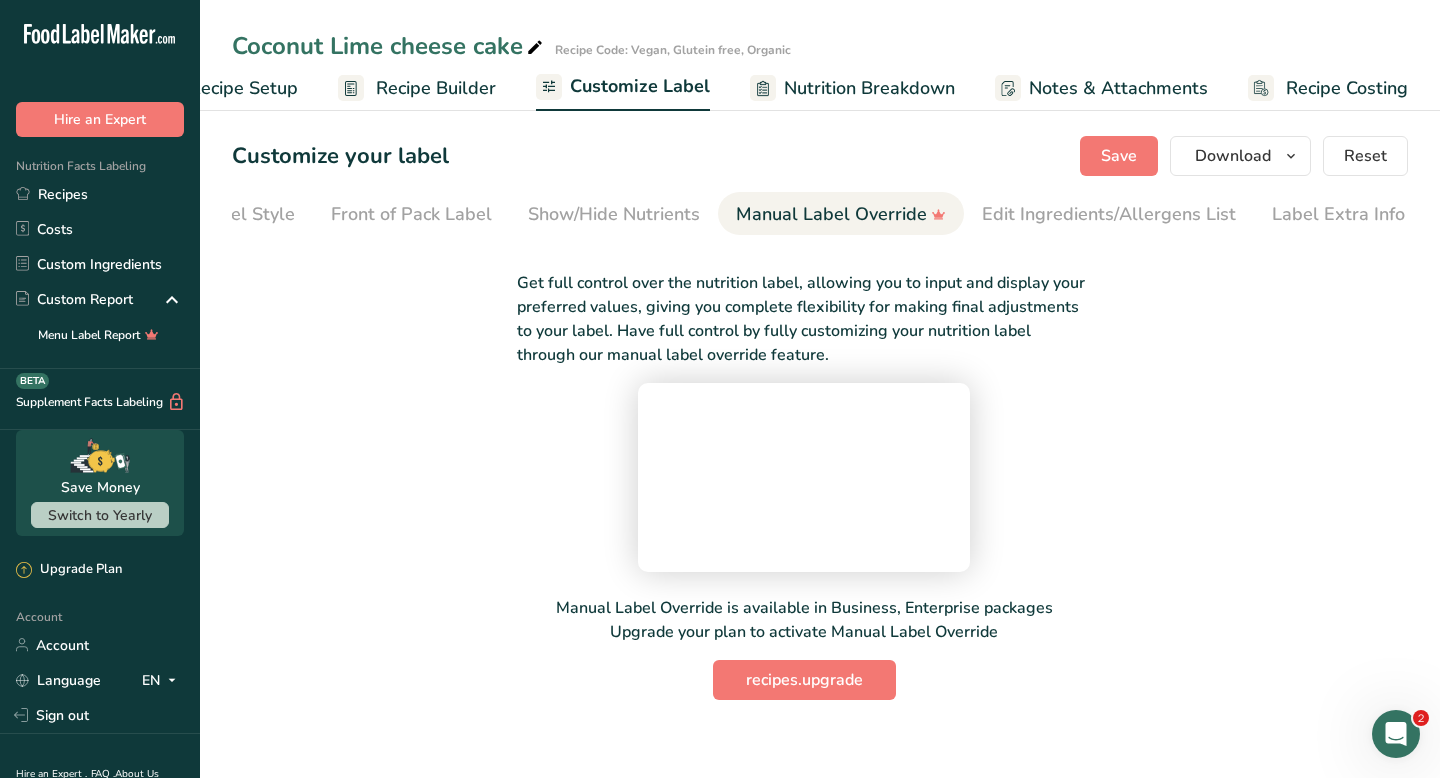 click on "Nutrition Breakdown" at bounding box center (869, 88) 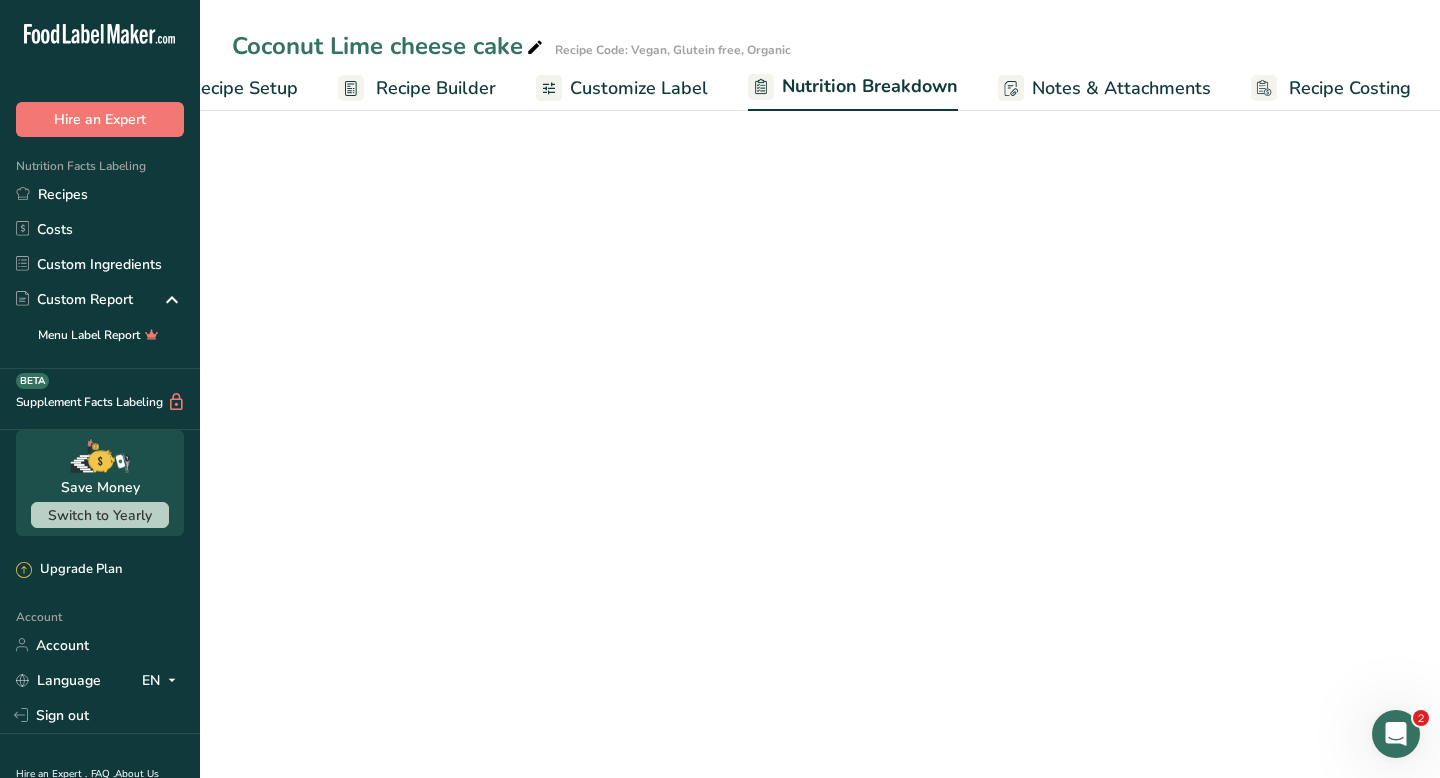 scroll, scrollTop: 0, scrollLeft: 83, axis: horizontal 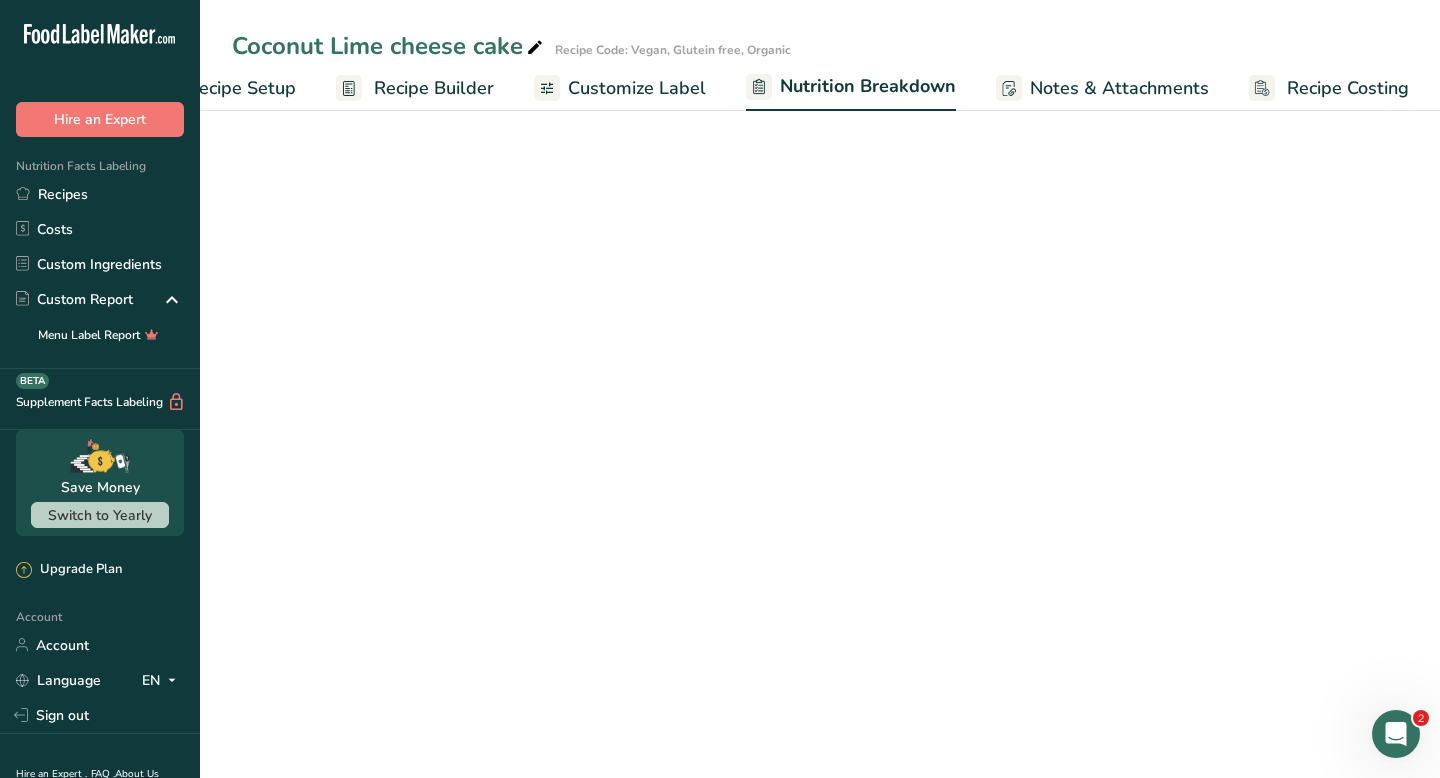 select on "Calories" 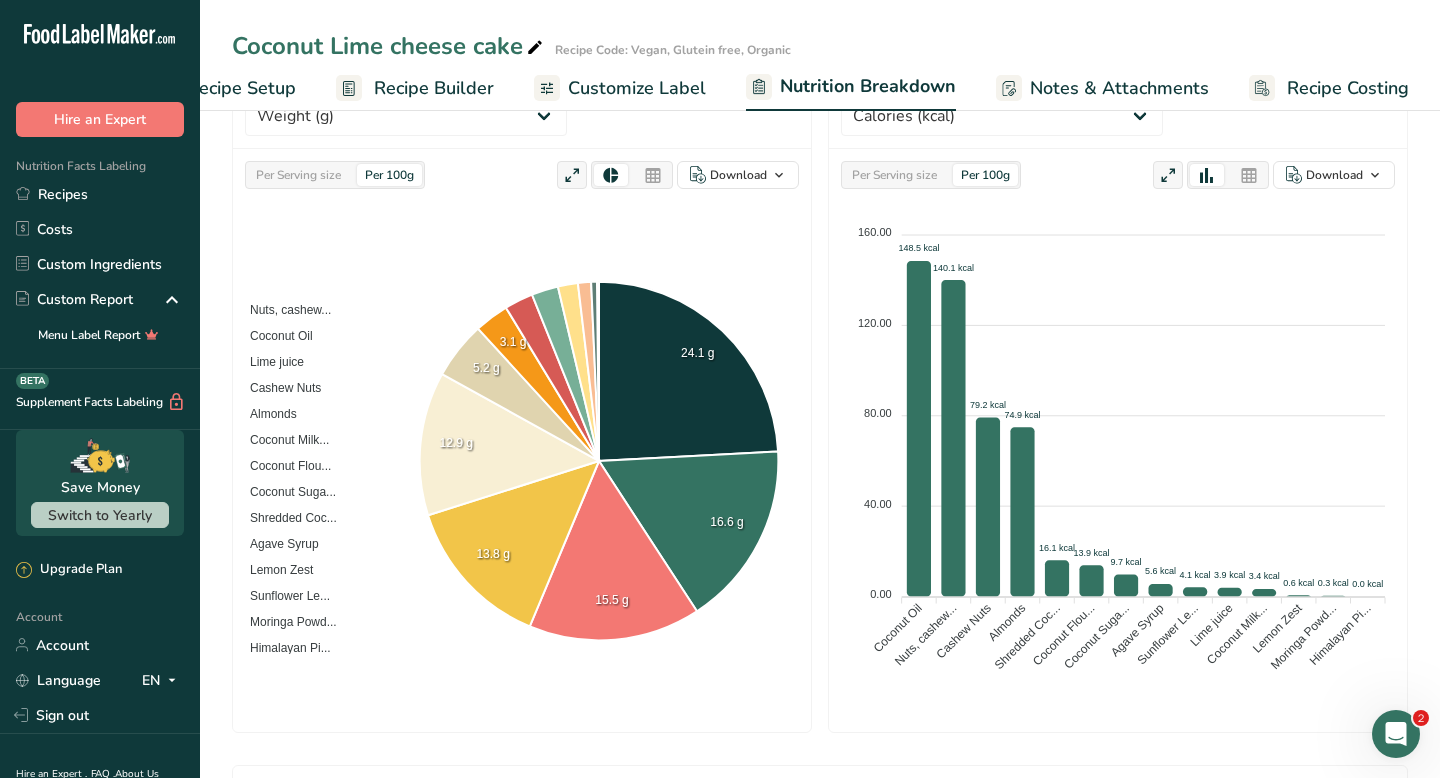 scroll, scrollTop: 0, scrollLeft: 0, axis: both 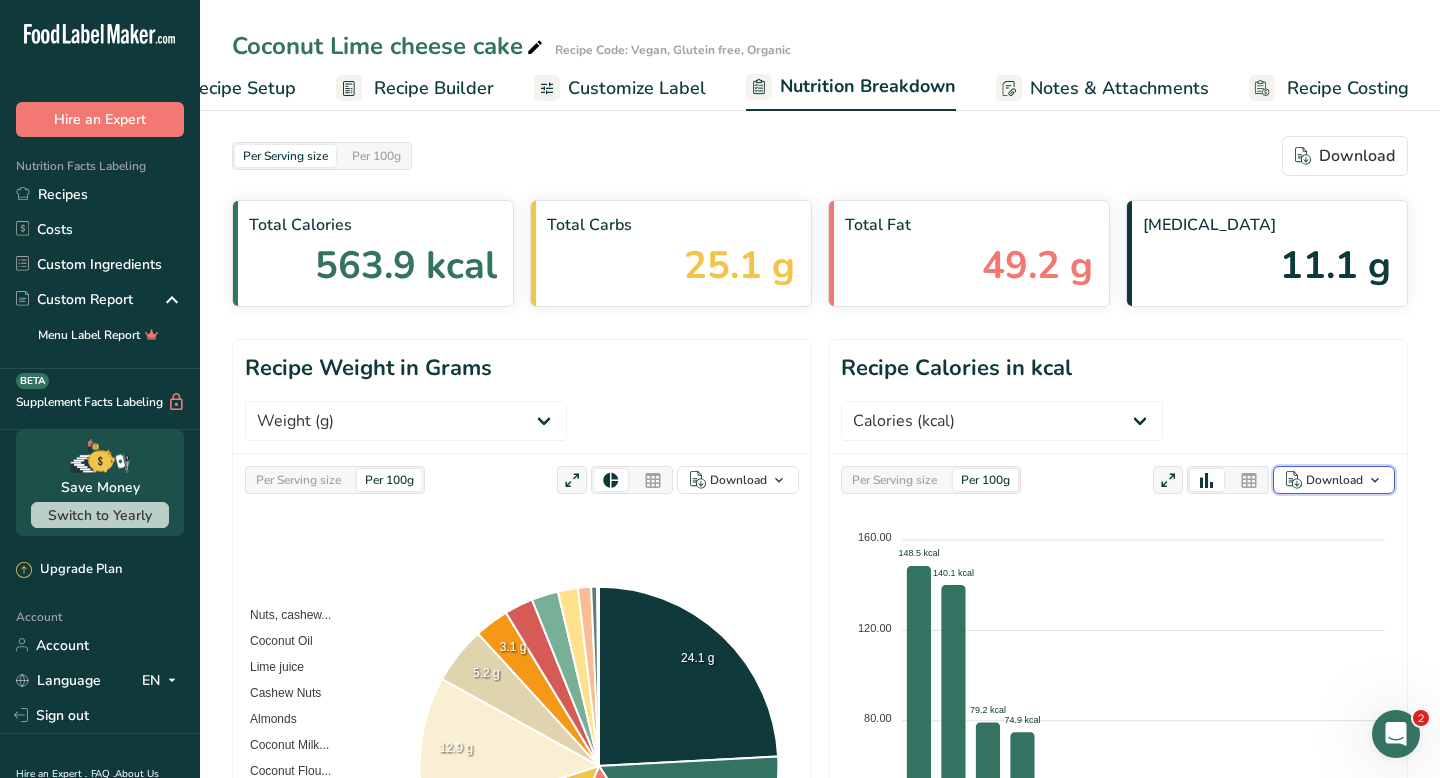 click on "Download" at bounding box center (1334, 480) 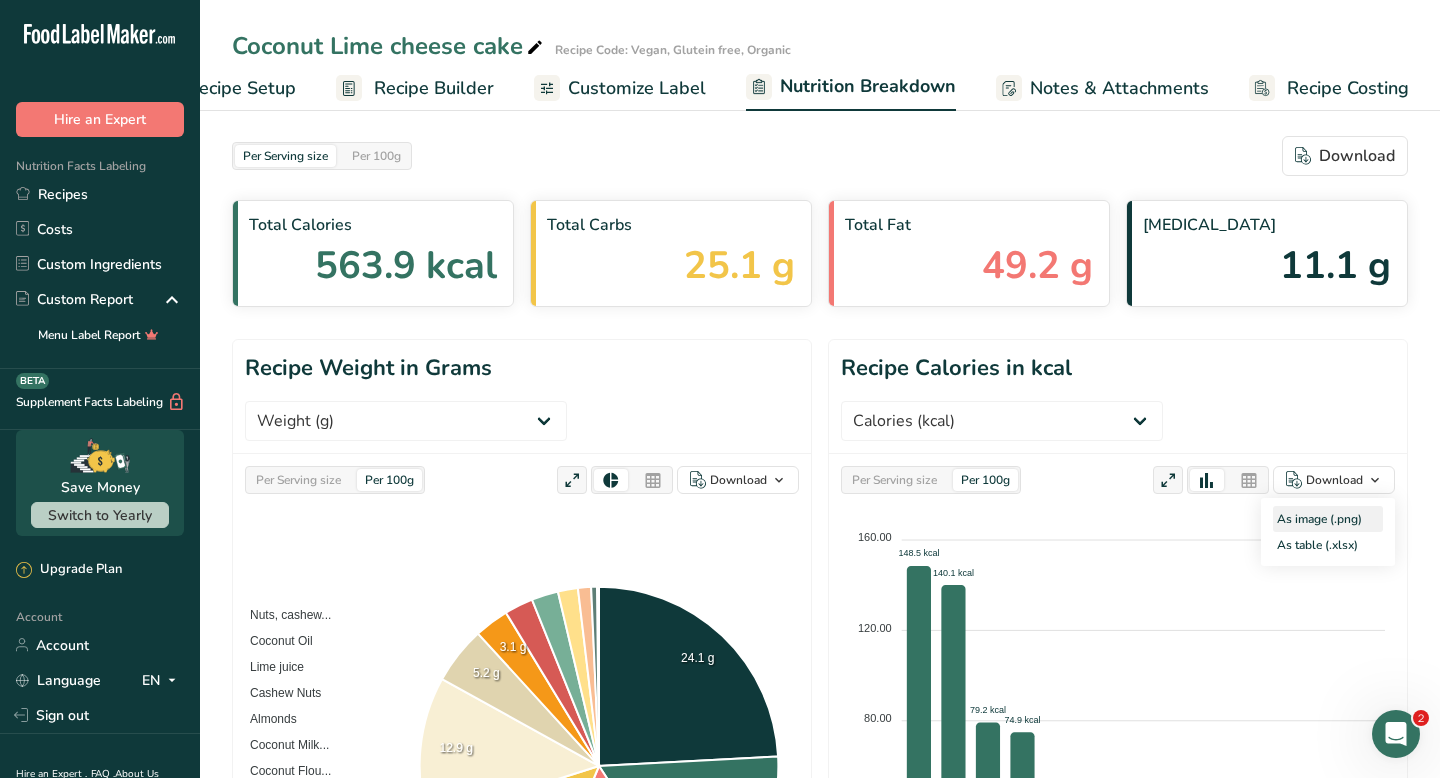 click on "As image (.png)" at bounding box center (1328, 519) 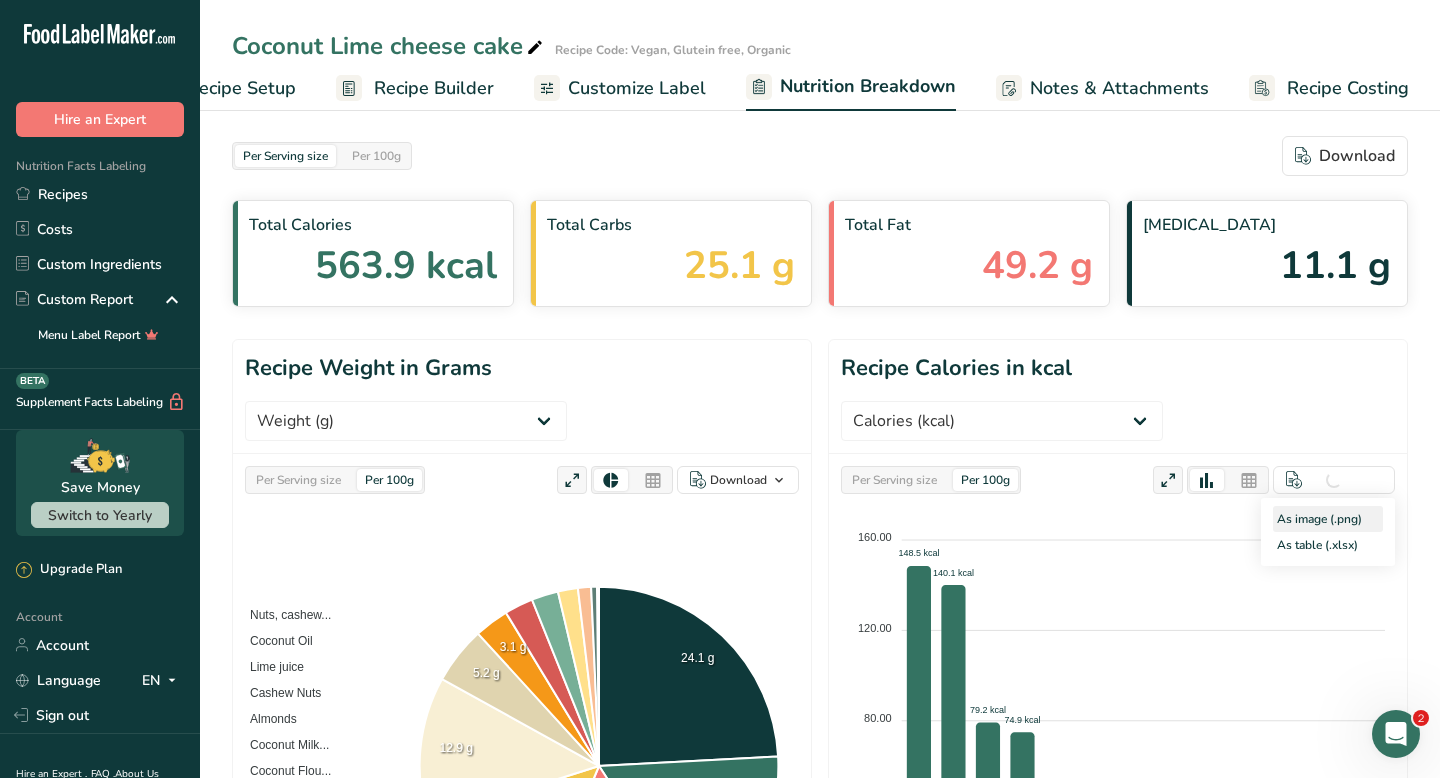 scroll, scrollTop: 0, scrollLeft: 0, axis: both 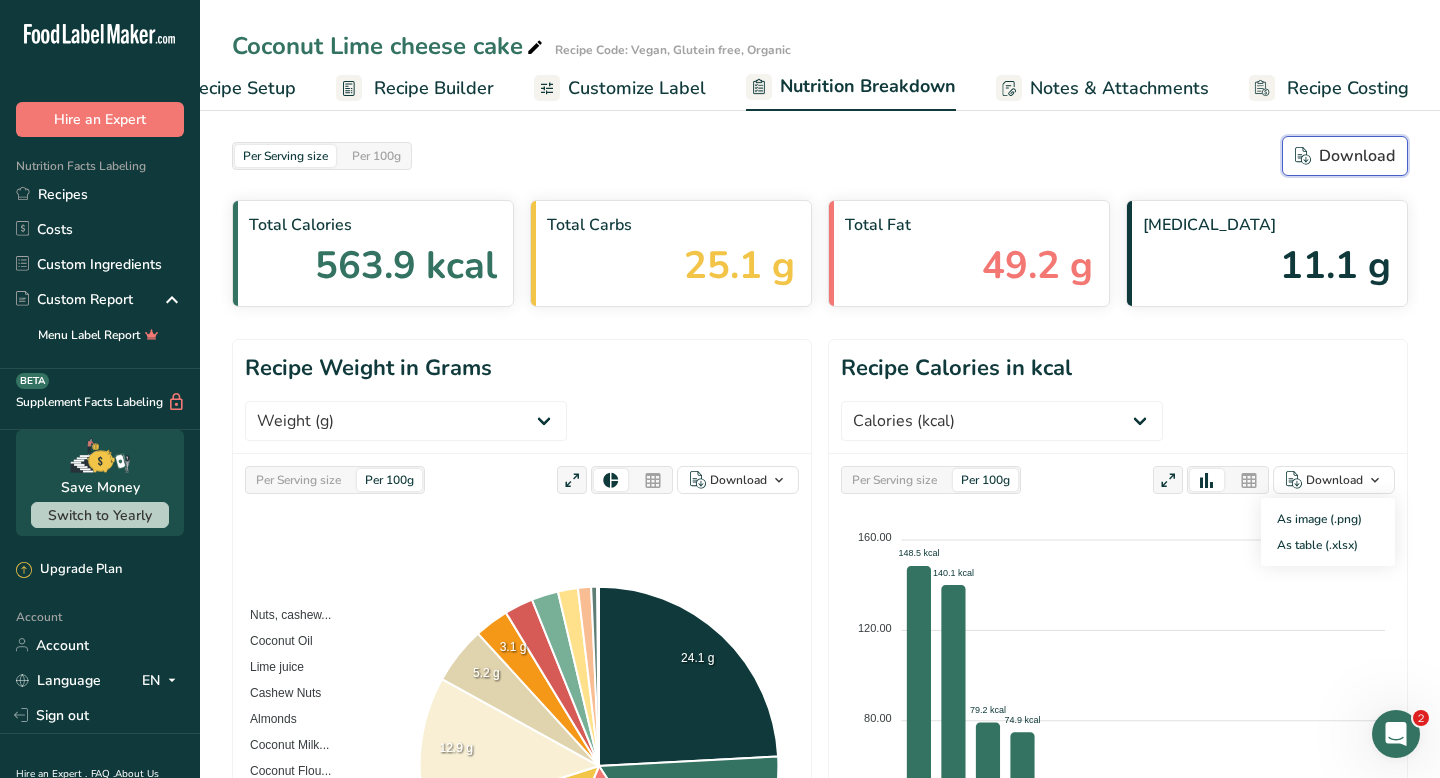 click on "Download" at bounding box center [1345, 156] 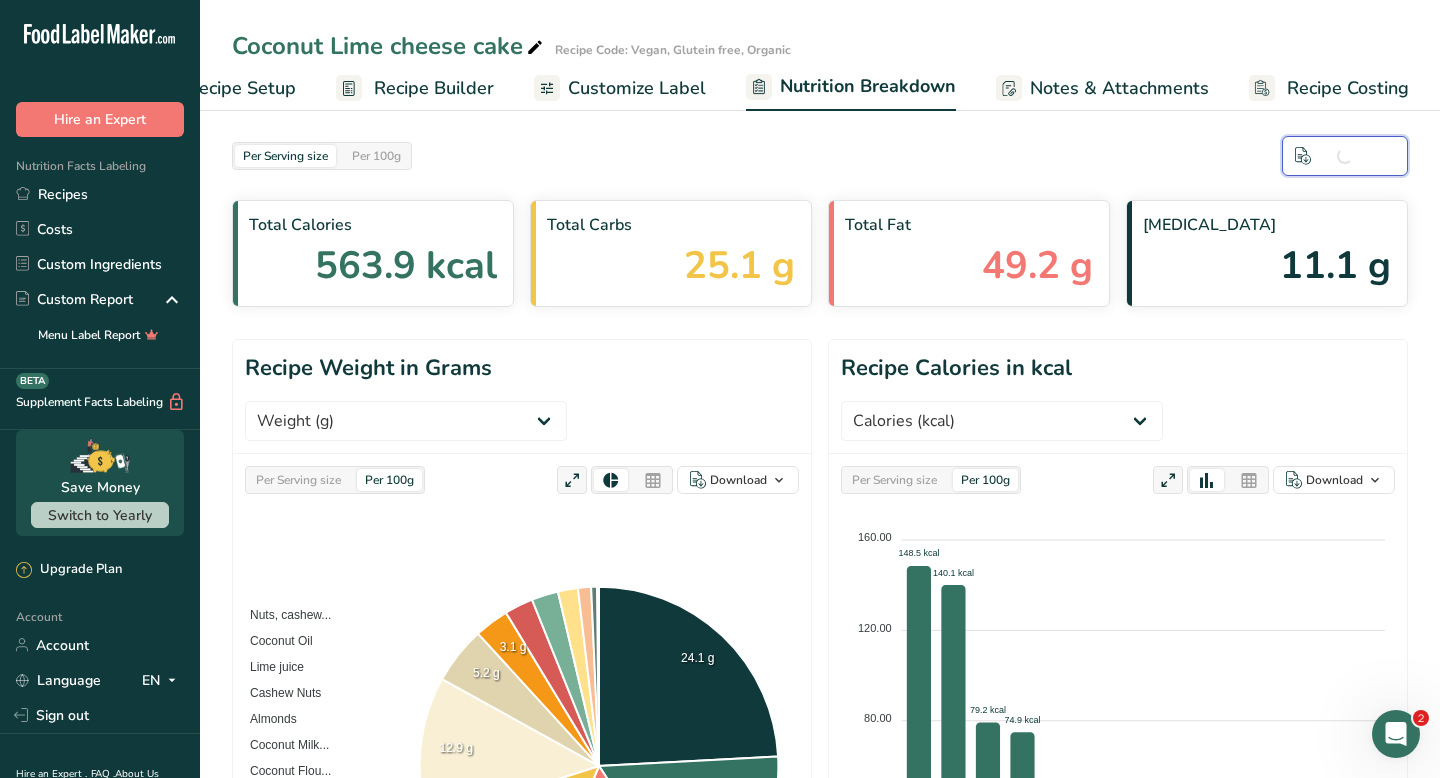 scroll, scrollTop: 0, scrollLeft: 0, axis: both 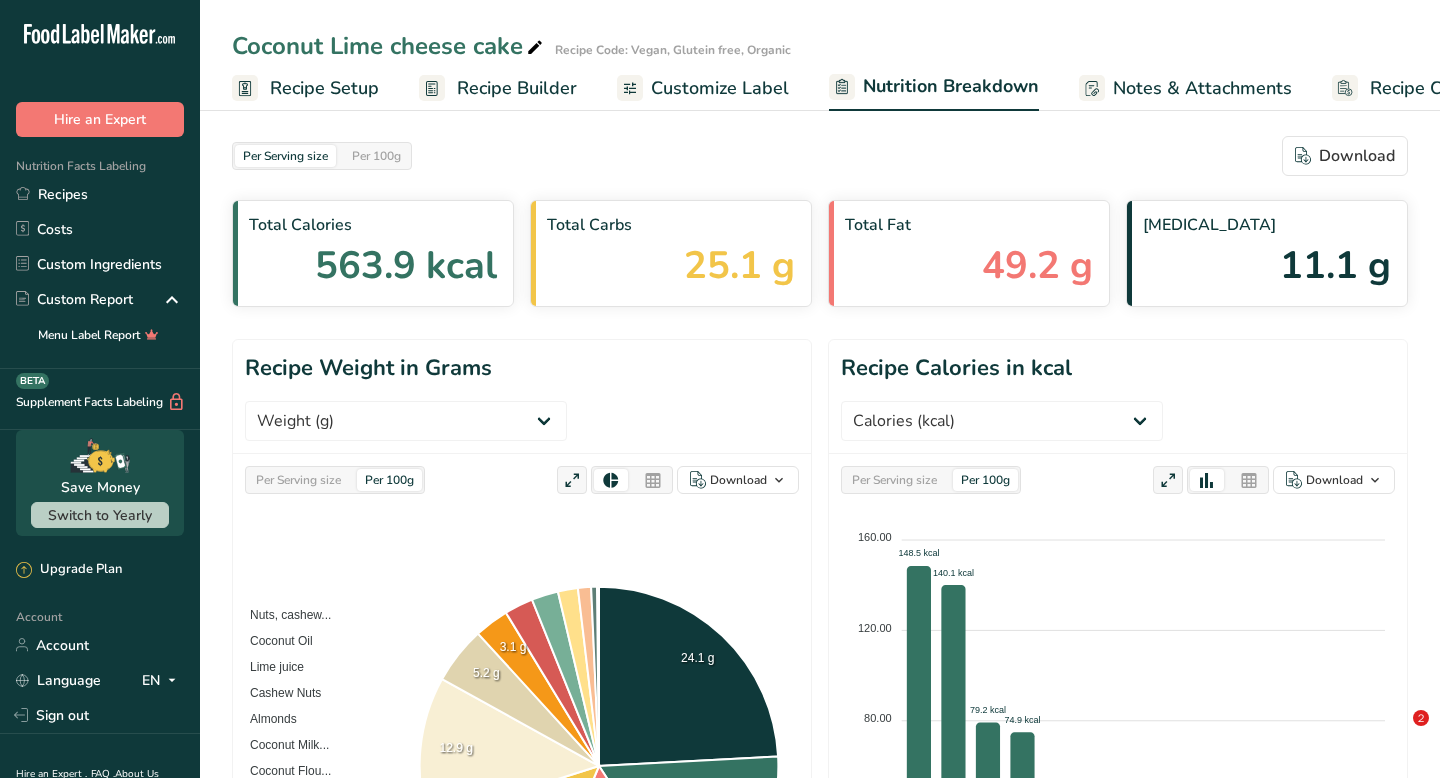select on "Calories" 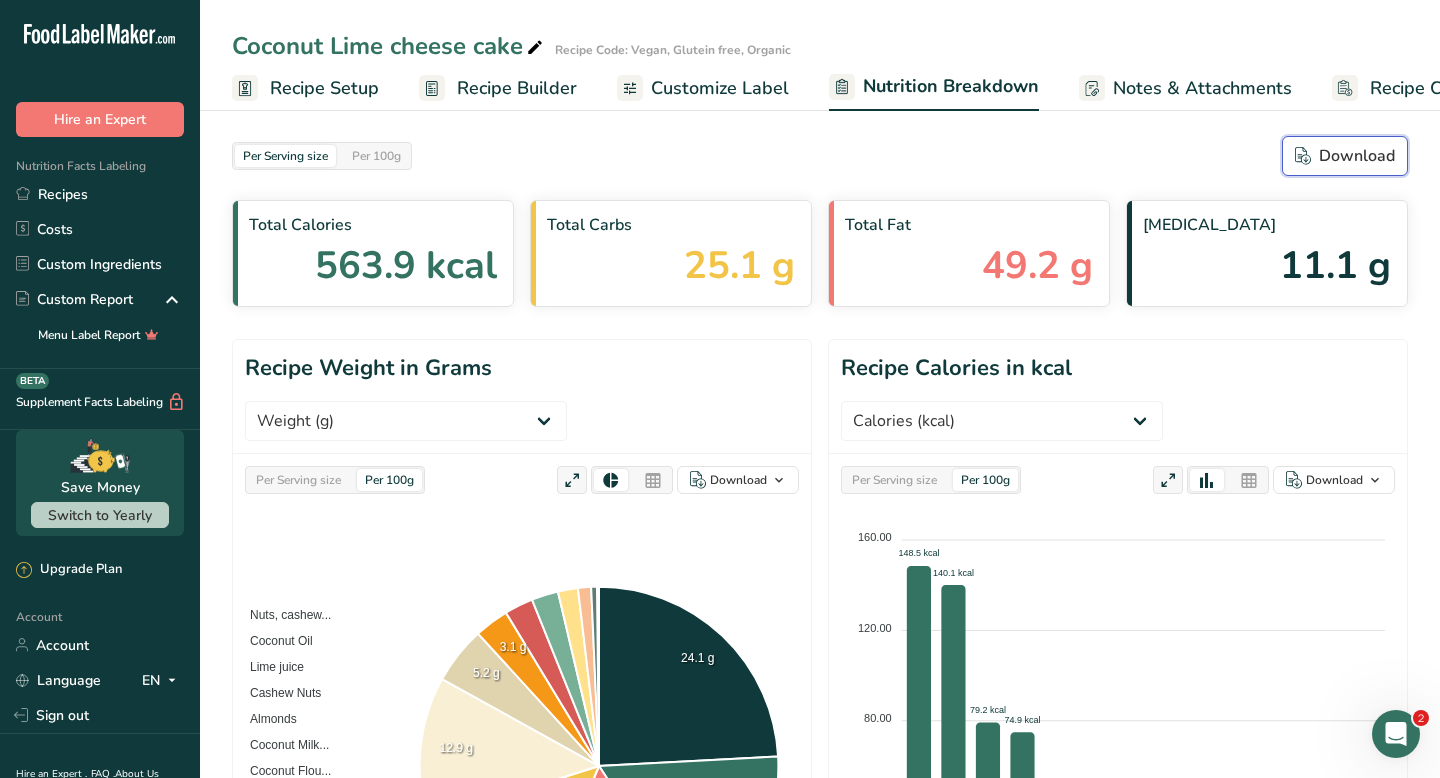 scroll, scrollTop: 0, scrollLeft: 0, axis: both 